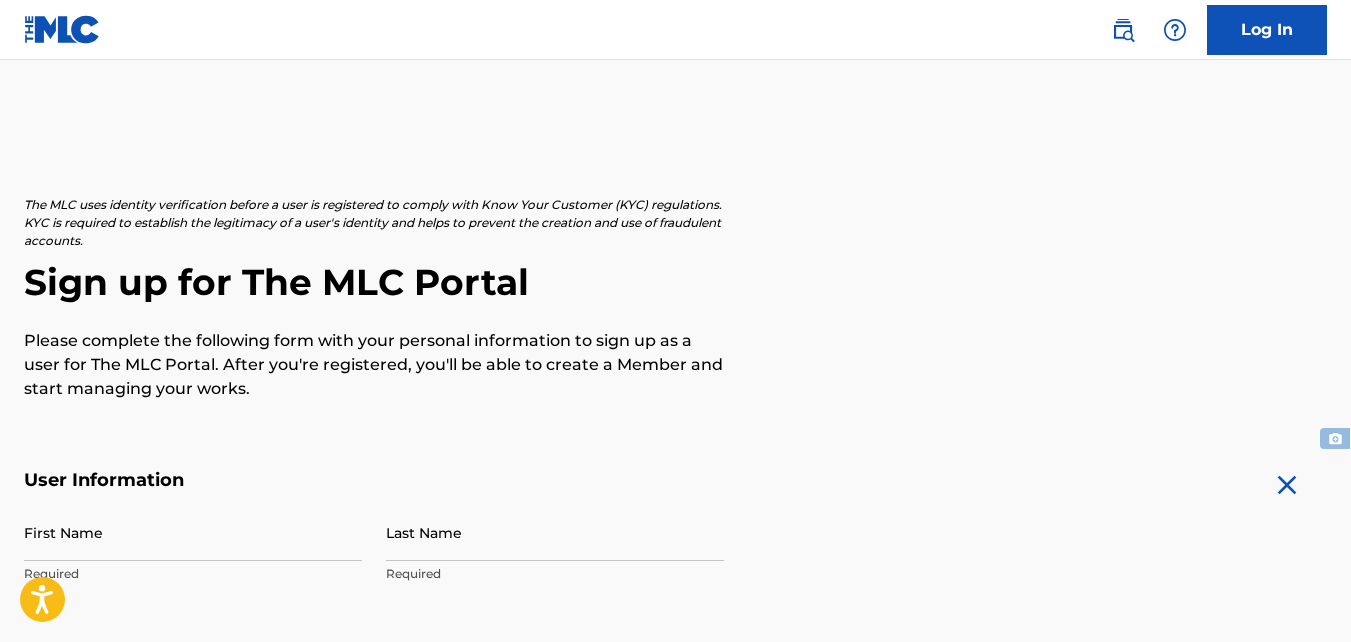 scroll, scrollTop: 0, scrollLeft: 0, axis: both 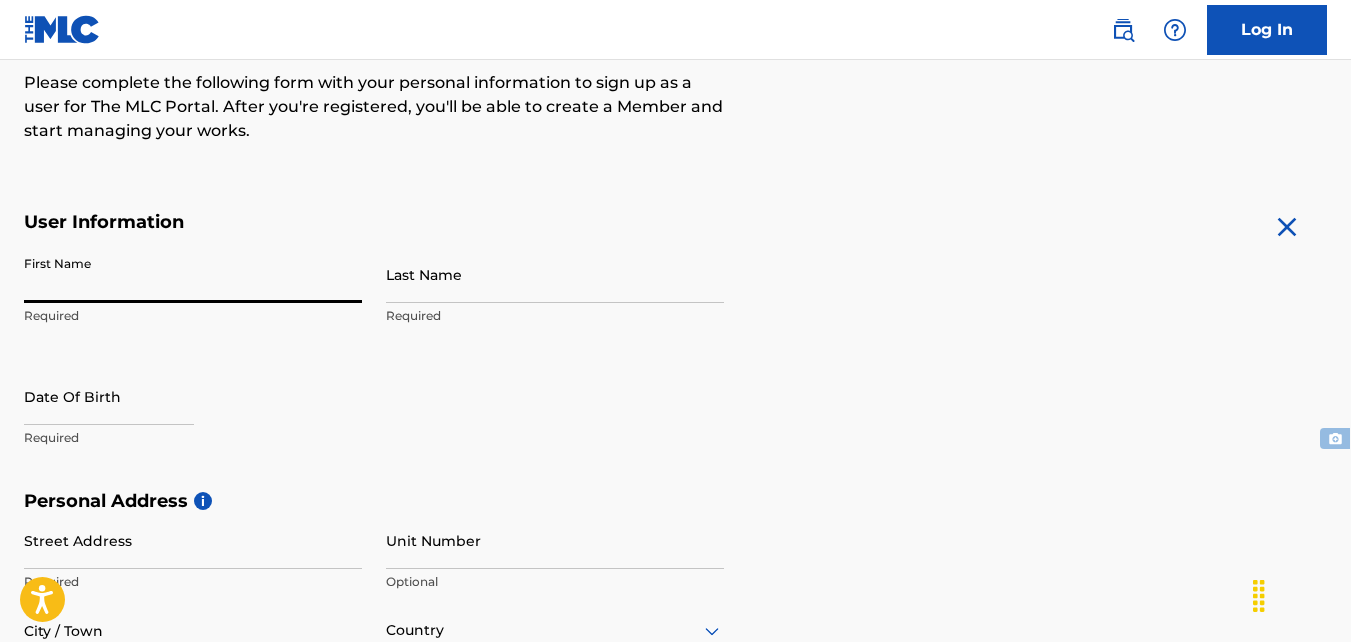 click on "First Name" at bounding box center [193, 274] 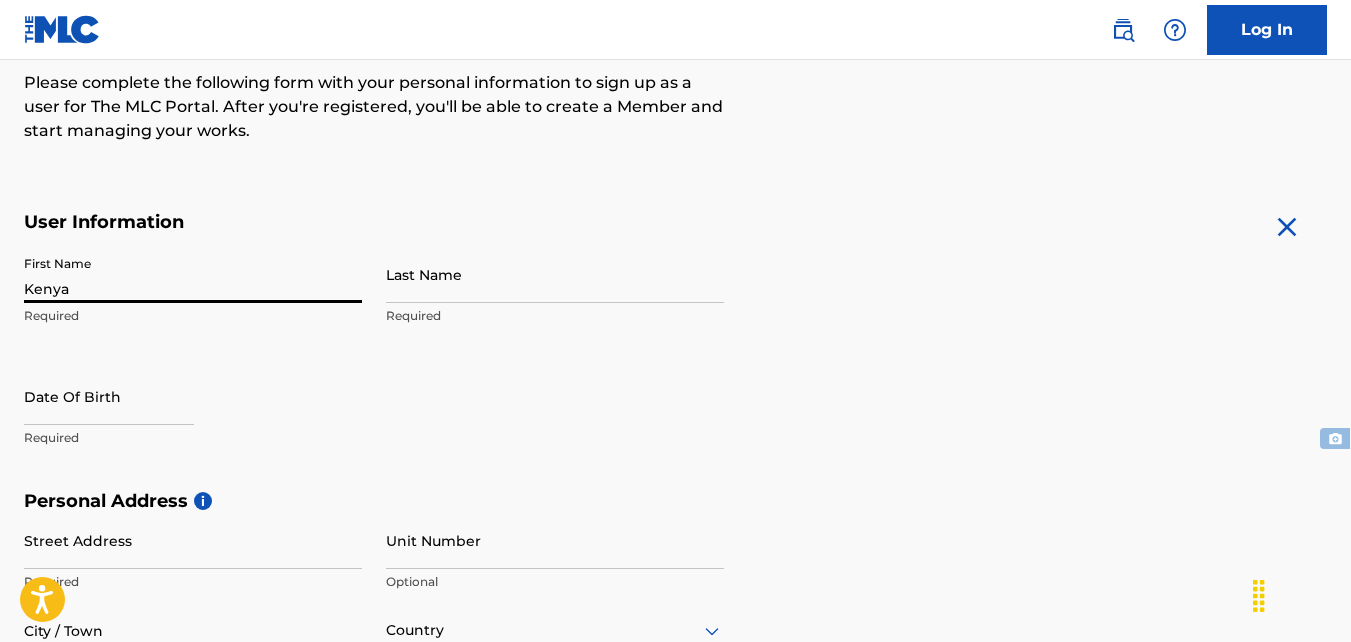 type on "[LAST]" 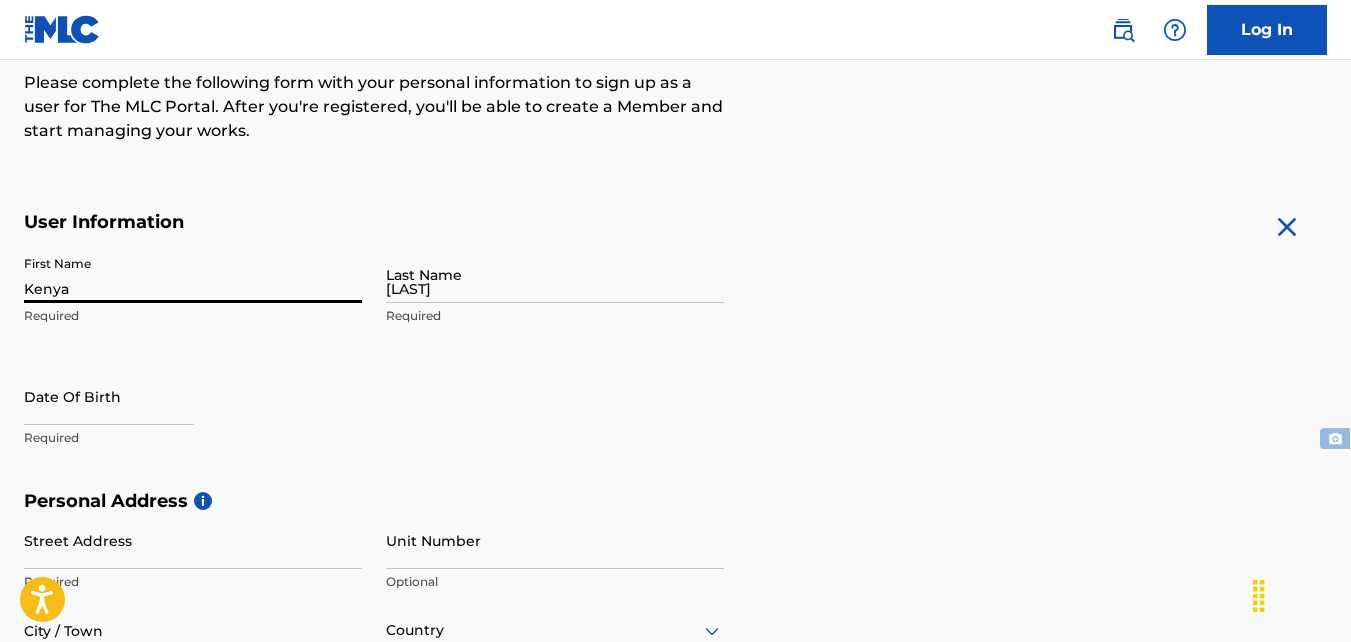type on "[EMAIL]" 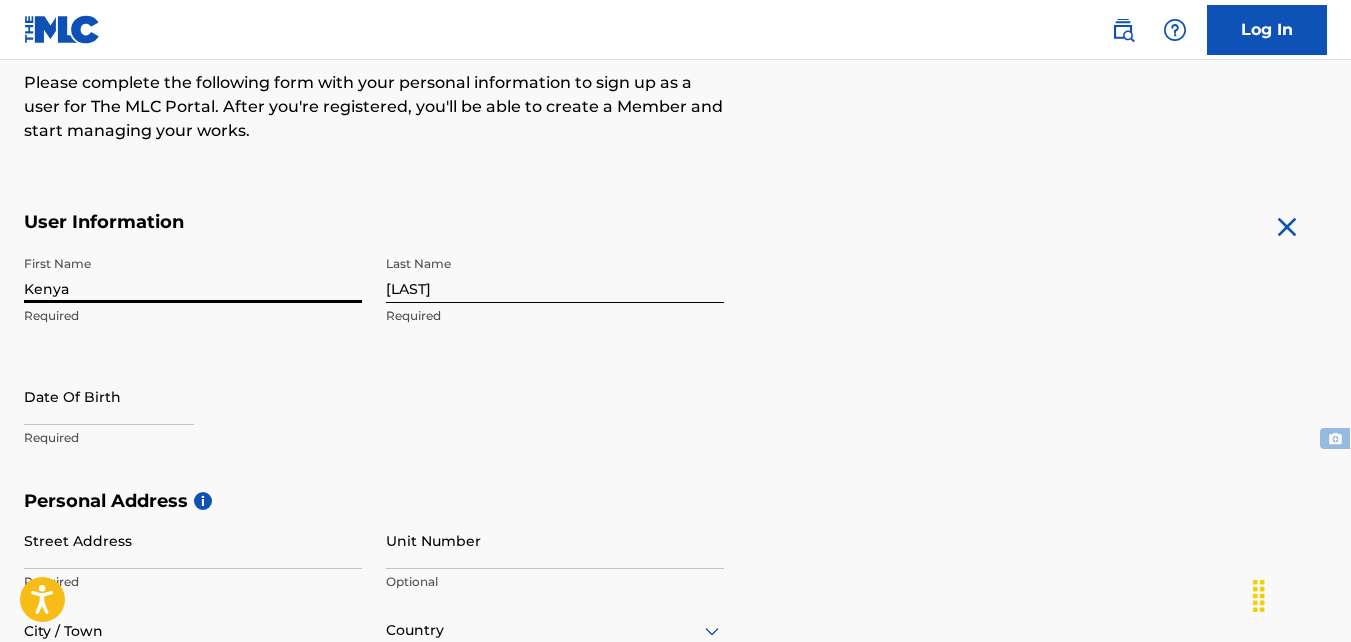click at bounding box center [109, 396] 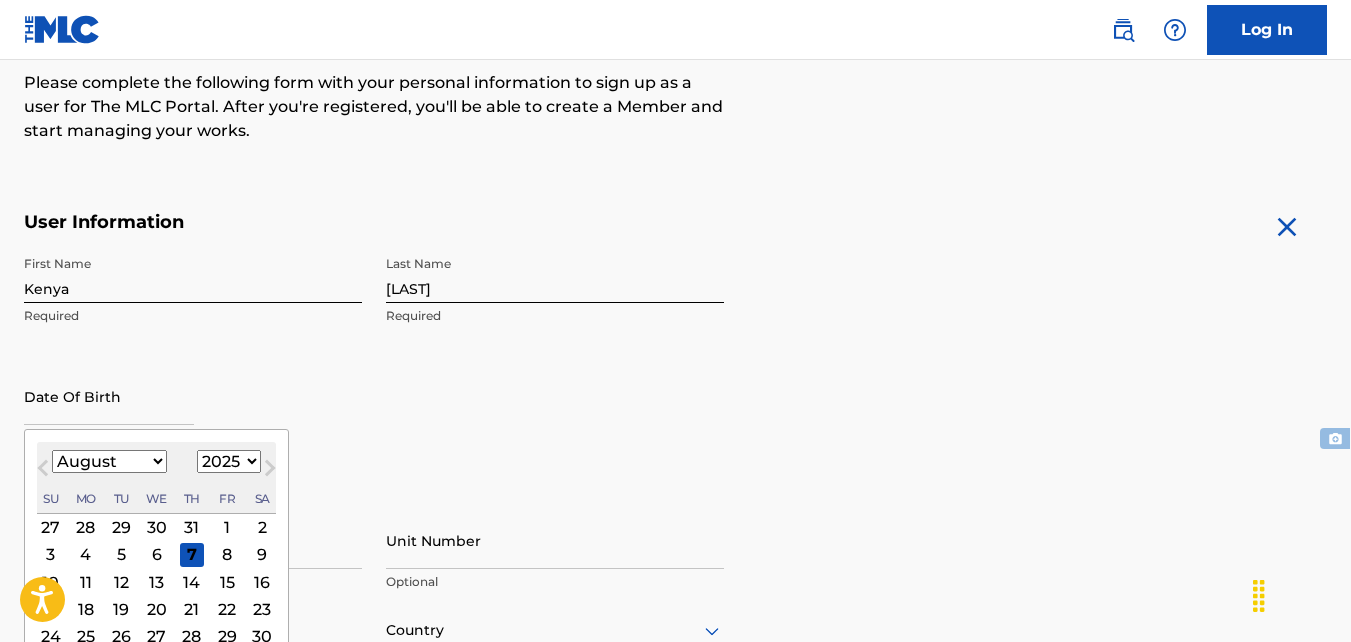 click on "January February March April May June July August September October November December" at bounding box center [109, 461] 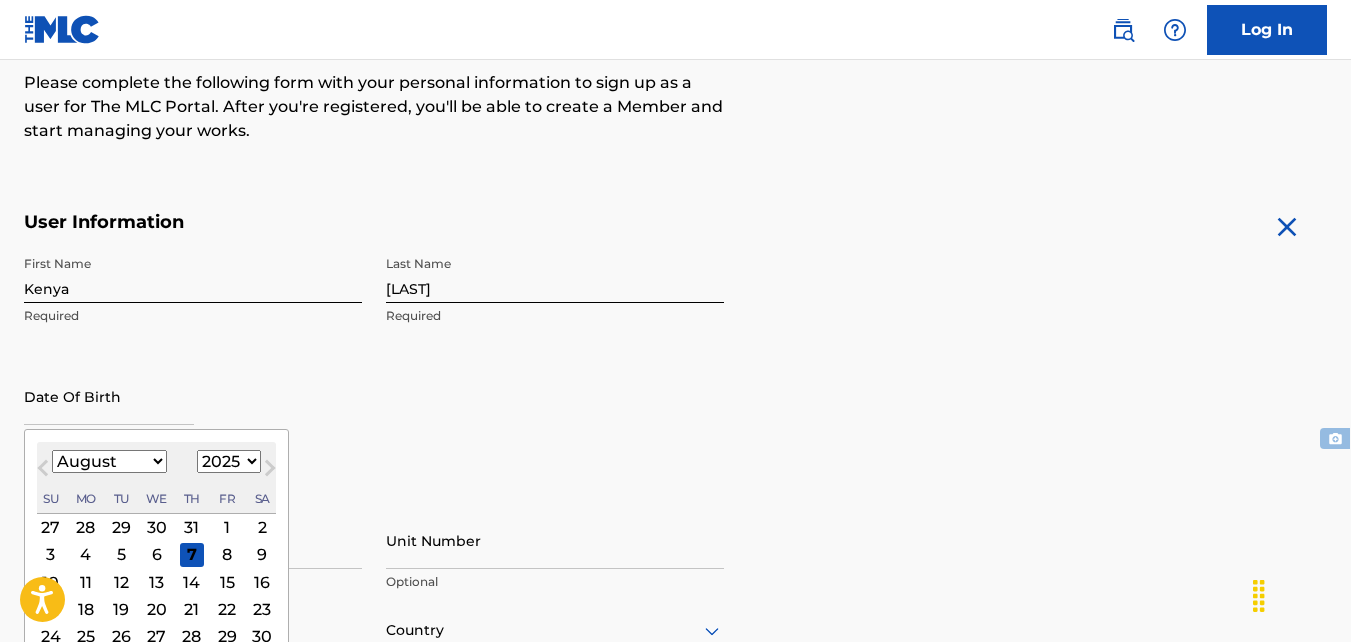 select on "0" 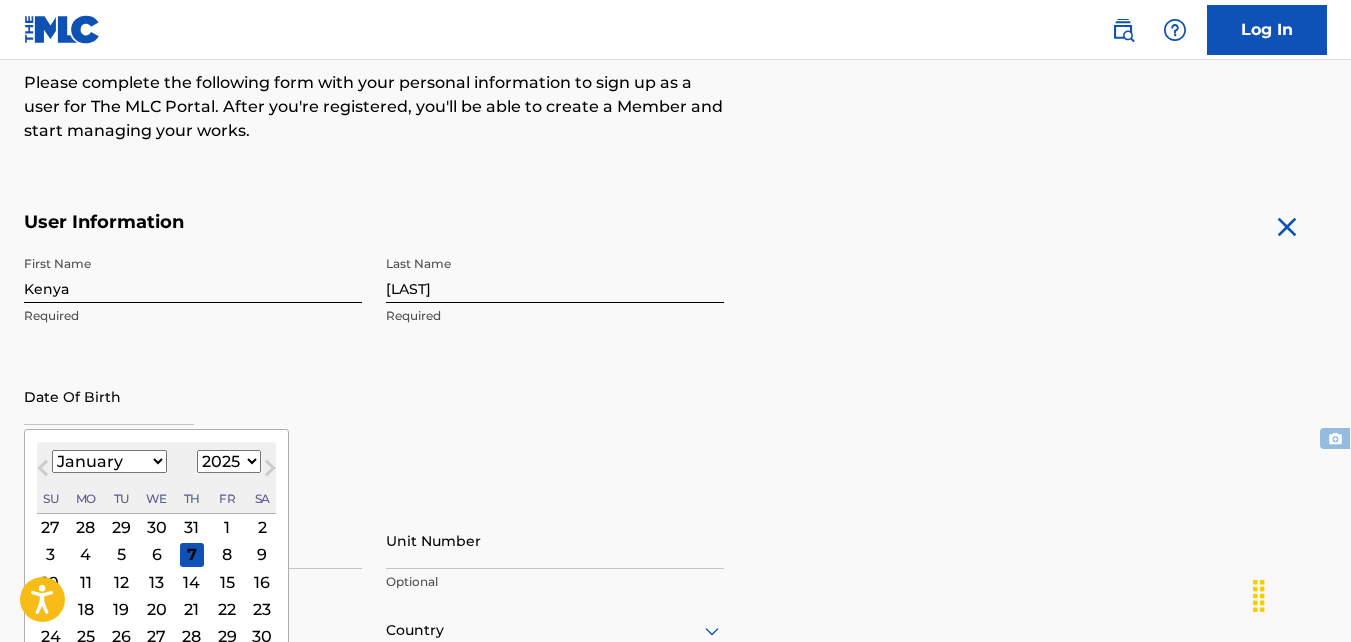 click on "January February March April May June July August September October November December" at bounding box center [109, 461] 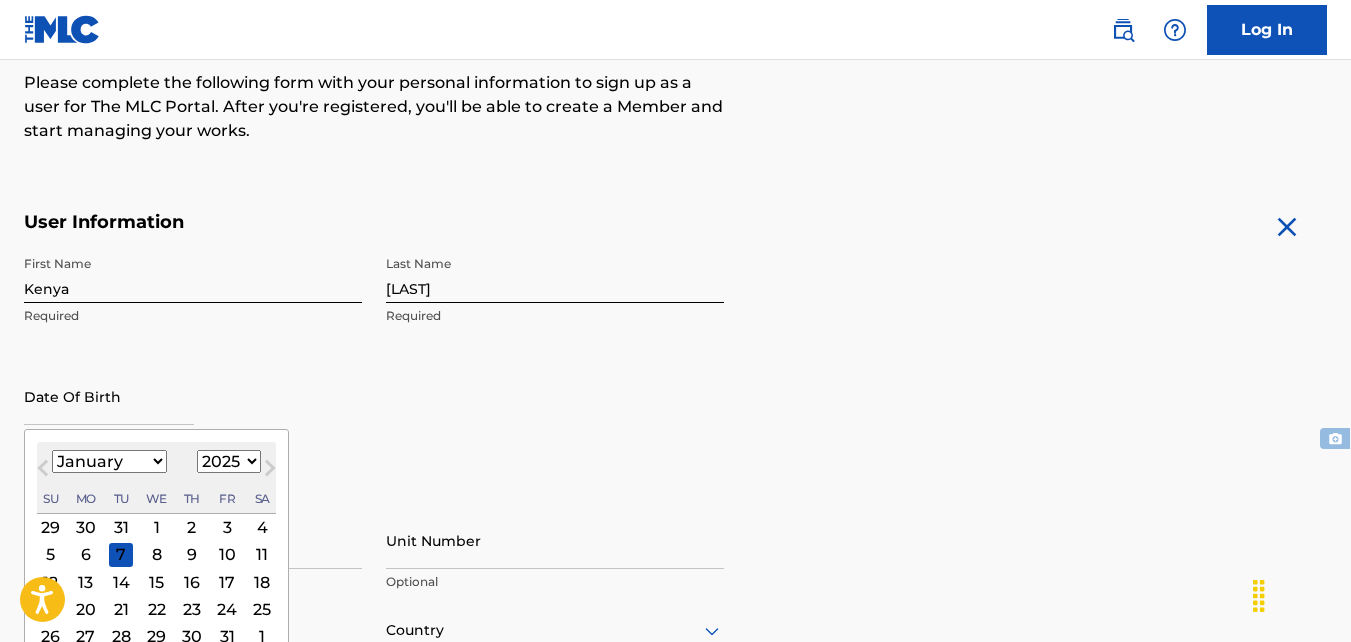 click on "1899 1900 1901 1902 1903 1904 1905 1906 1907 1908 1909 1910 1911 1912 1913 1914 1915 1916 1917 1918 1919 1920 1921 1922 1923 1924 1925 1926 1927 1928 1929 1930 1931 1932 1933 1934 1935 1936 1937 1938 1939 1940 1941 1942 1943 1944 1945 1946 1947 1948 1949 1950 1951 1952 1953 1954 1955 1956 1957 1958 1959 1960 1961 1962 1963 1964 1965 1966 1967 1968 1969 1970 1971 1972 1973 1974 1975 1976 1977 1978 1979 1980 1981 1982 1983 1984 1985 1986 1987 1988 1989 1990 1991 1992 1993 1994 1995 1996 1997 1998 1999 2000 2001 2002 2003 2004 2005 2006 2007 2008 2009 2010 2011 2012 2013 2014 2015 2016 2017 2018 2019 2020 2021 2022 2023 2024 2025 2026 2027 2028 2029 2030 2031 2032 2033 2034 2035 2036 2037 2038 2039 2040 2041 2042 2043 2044 2045 2046 2047 2048 2049 2050 2051 2052 2053 2054 2055 2056 2057 2058 2059 2060 2061 2062 2063 2064 2065 2066 2067 2068 2069 2070 2071 2072 2073 2074 2075 2076 2077 2078 2079 2080 2081 2082 2083 2084 2085 2086 2087 2088 2089 2090 2091 2092 2093 2094 2095 2096 2097 2098 2099 2100" at bounding box center (229, 461) 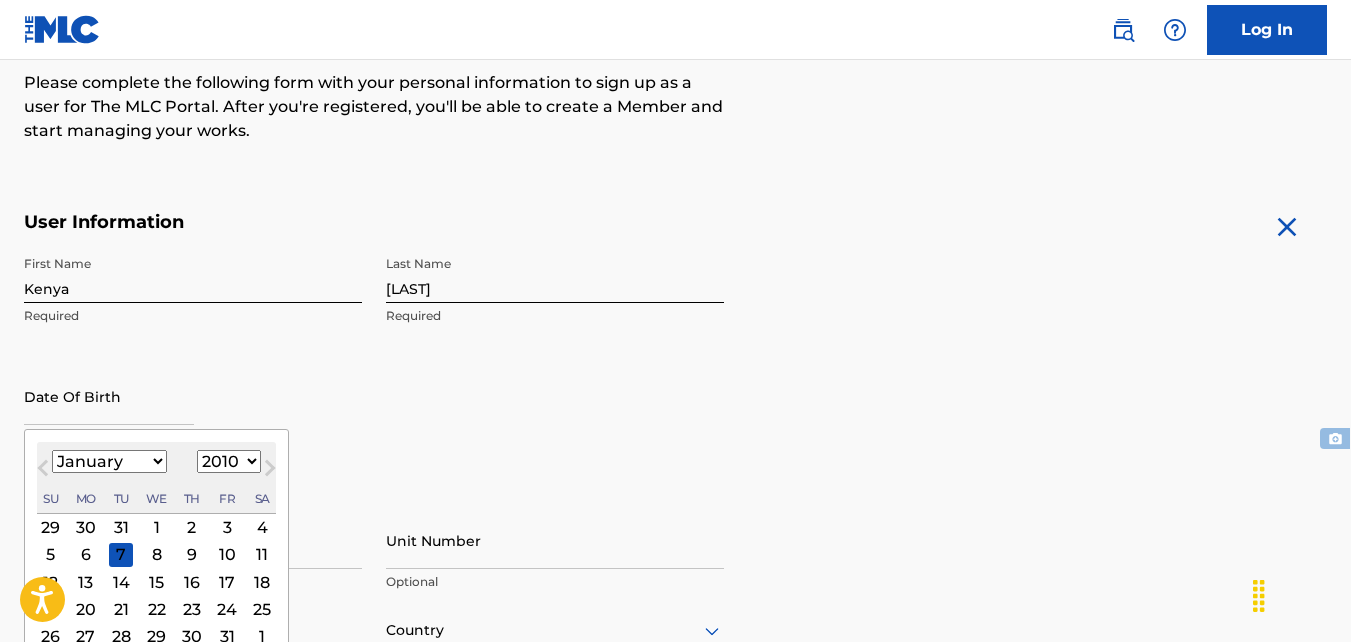 click on "1899 1900 1901 1902 1903 1904 1905 1906 1907 1908 1909 1910 1911 1912 1913 1914 1915 1916 1917 1918 1919 1920 1921 1922 1923 1924 1925 1926 1927 1928 1929 1930 1931 1932 1933 1934 1935 1936 1937 1938 1939 1940 1941 1942 1943 1944 1945 1946 1947 1948 1949 1950 1951 1952 1953 1954 1955 1956 1957 1958 1959 1960 1961 1962 1963 1964 1965 1966 1967 1968 1969 1970 1971 1972 1973 1974 1975 1976 1977 1978 1979 1980 1981 1982 1983 1984 1985 1986 1987 1988 1989 1990 1991 1992 1993 1994 1995 1996 1997 1998 1999 2000 2001 2002 2003 2004 2005 2006 2007 2008 2009 2010 2011 2012 2013 2014 2015 2016 2017 2018 2019 2020 2021 2022 2023 2024 2025 2026 2027 2028 2029 2030 2031 2032 2033 2034 2035 2036 2037 2038 2039 2040 2041 2042 2043 2044 2045 2046 2047 2048 2049 2050 2051 2052 2053 2054 2055 2056 2057 2058 2059 2060 2061 2062 2063 2064 2065 2066 2067 2068 2069 2070 2071 2072 2073 2074 2075 2076 2077 2078 2079 2080 2081 2082 2083 2084 2085 2086 2087 2088 2089 2090 2091 2092 2093 2094 2095 2096 2097 2098 2099 2100" at bounding box center (229, 461) 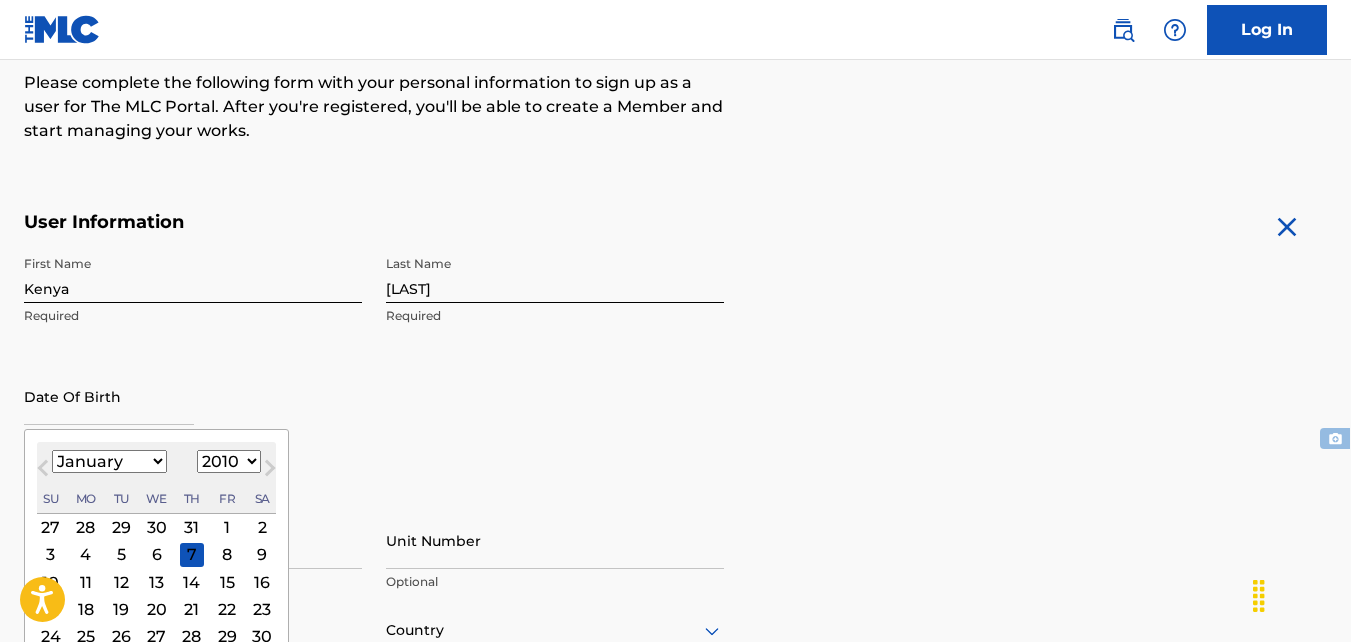 click on "18" at bounding box center (86, 609) 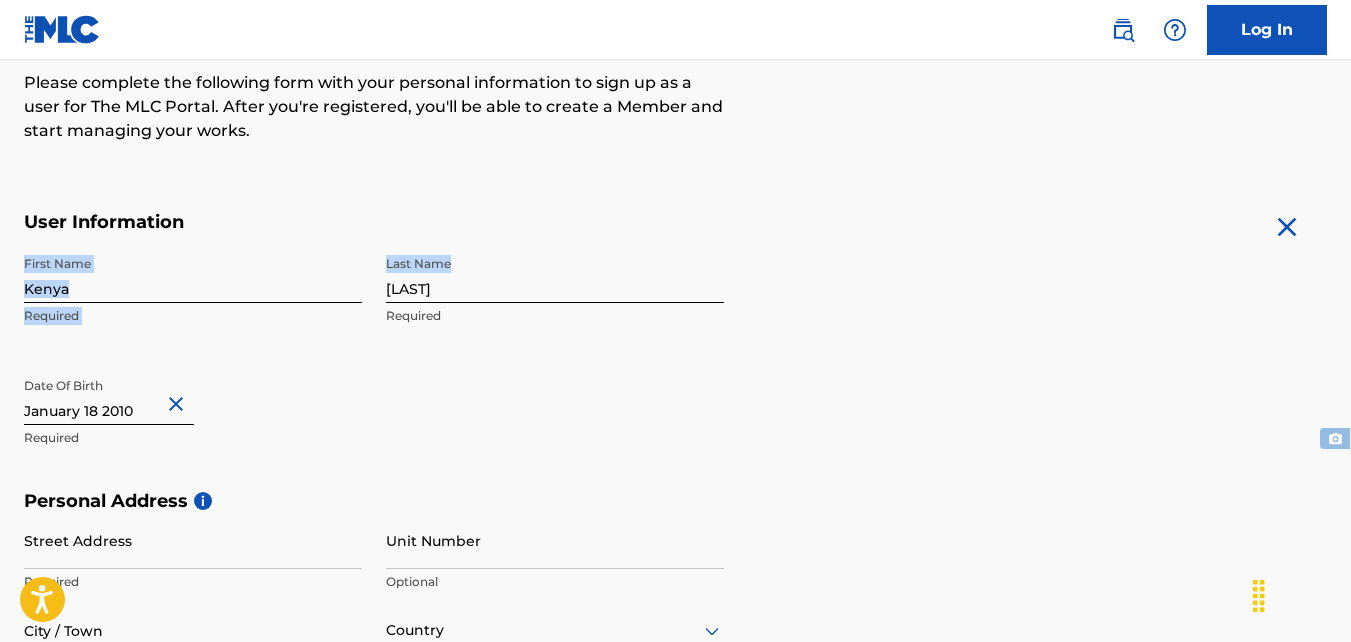 drag, startPoint x: 1349, startPoint y: 224, endPoint x: 1356, endPoint y: 273, distance: 49.497475 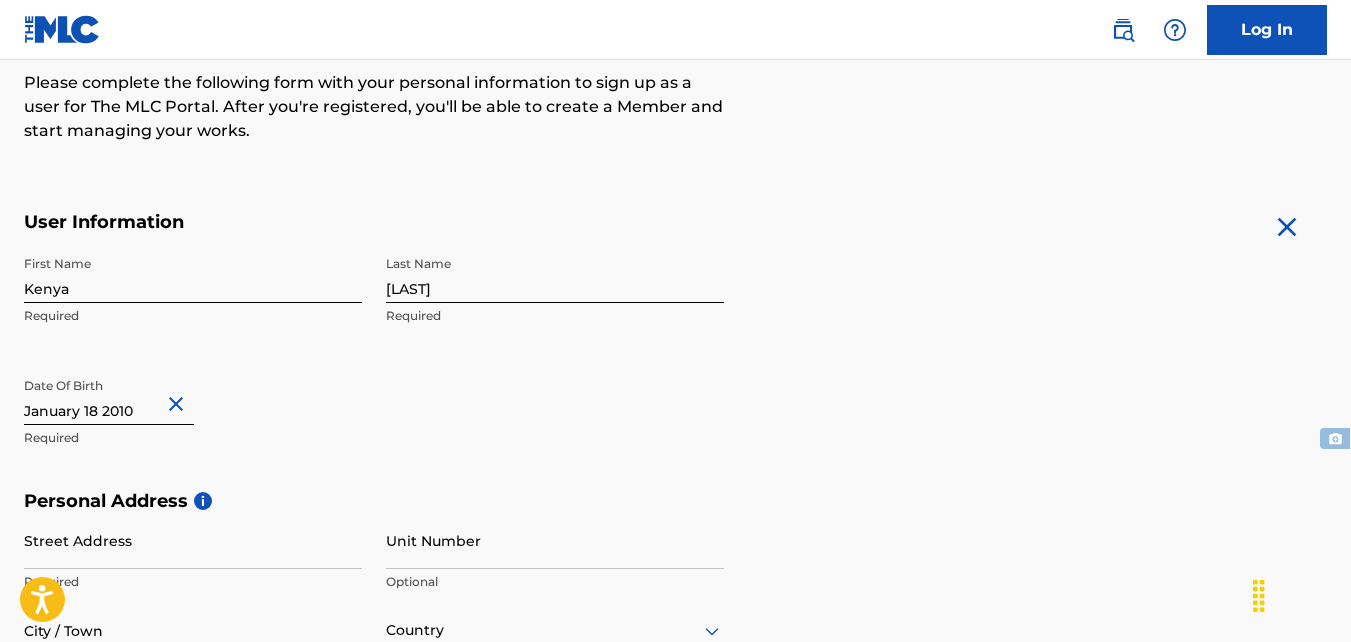 drag, startPoint x: 1356, startPoint y: 273, endPoint x: 1211, endPoint y: 375, distance: 177.28226 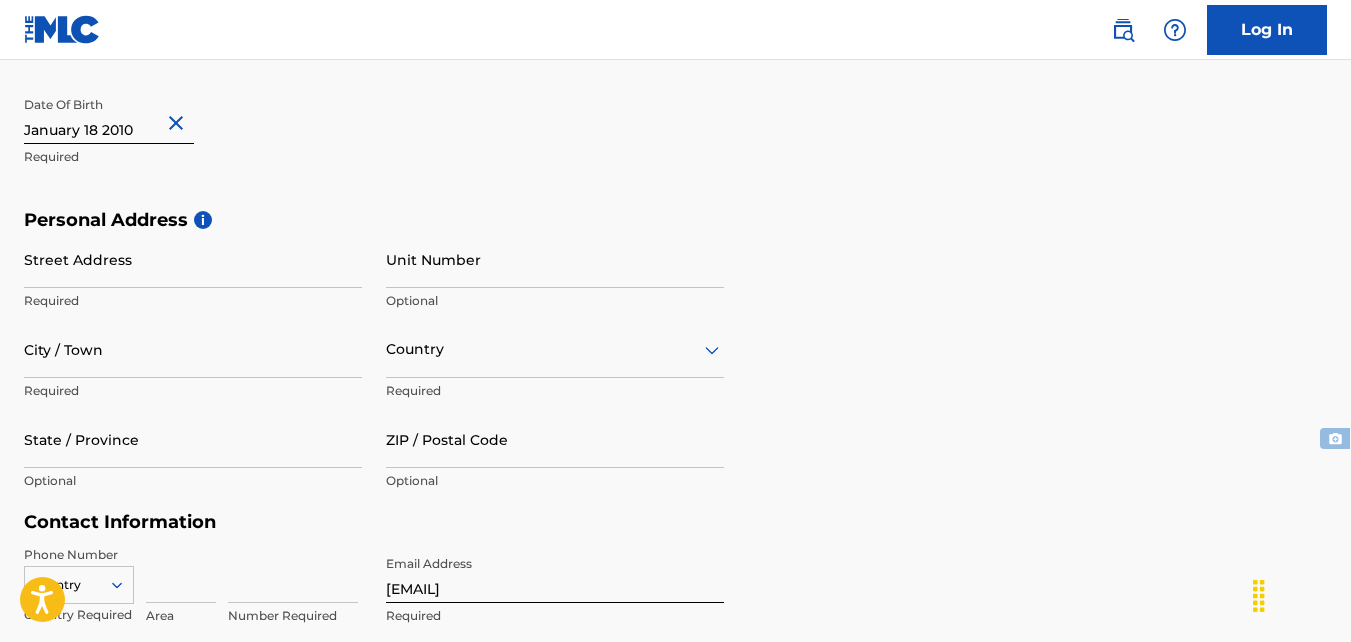scroll, scrollTop: 624, scrollLeft: 0, axis: vertical 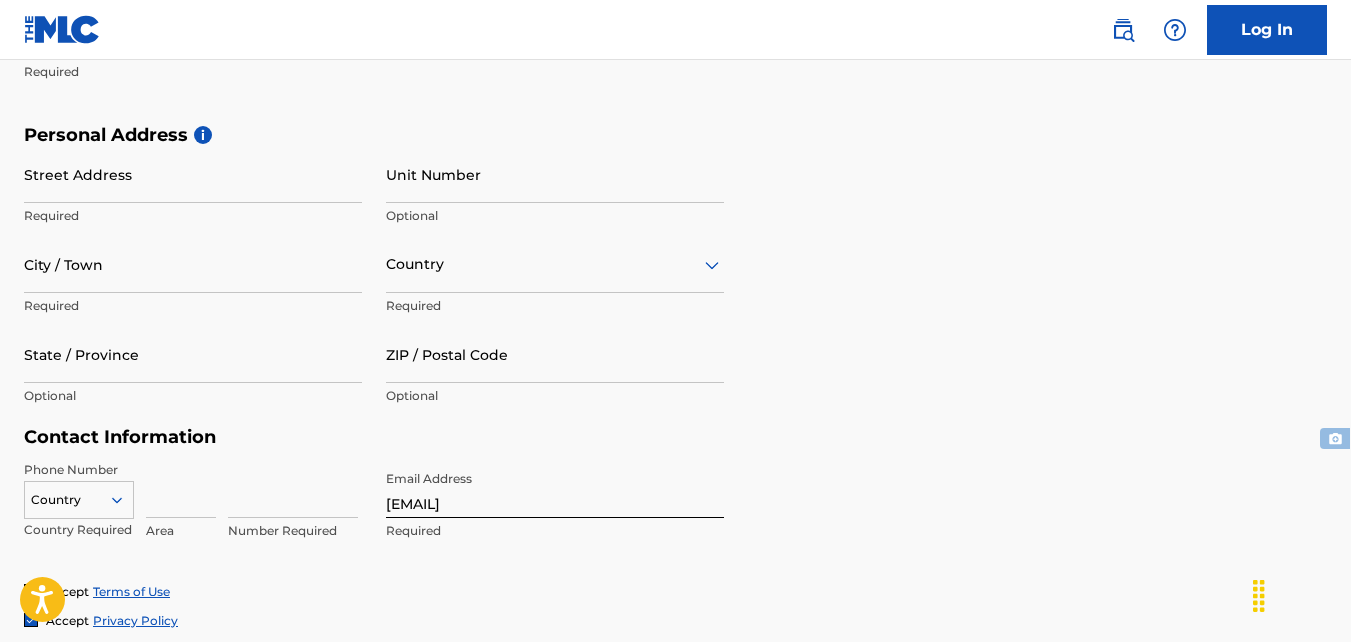 click on "Street Address" at bounding box center [193, 174] 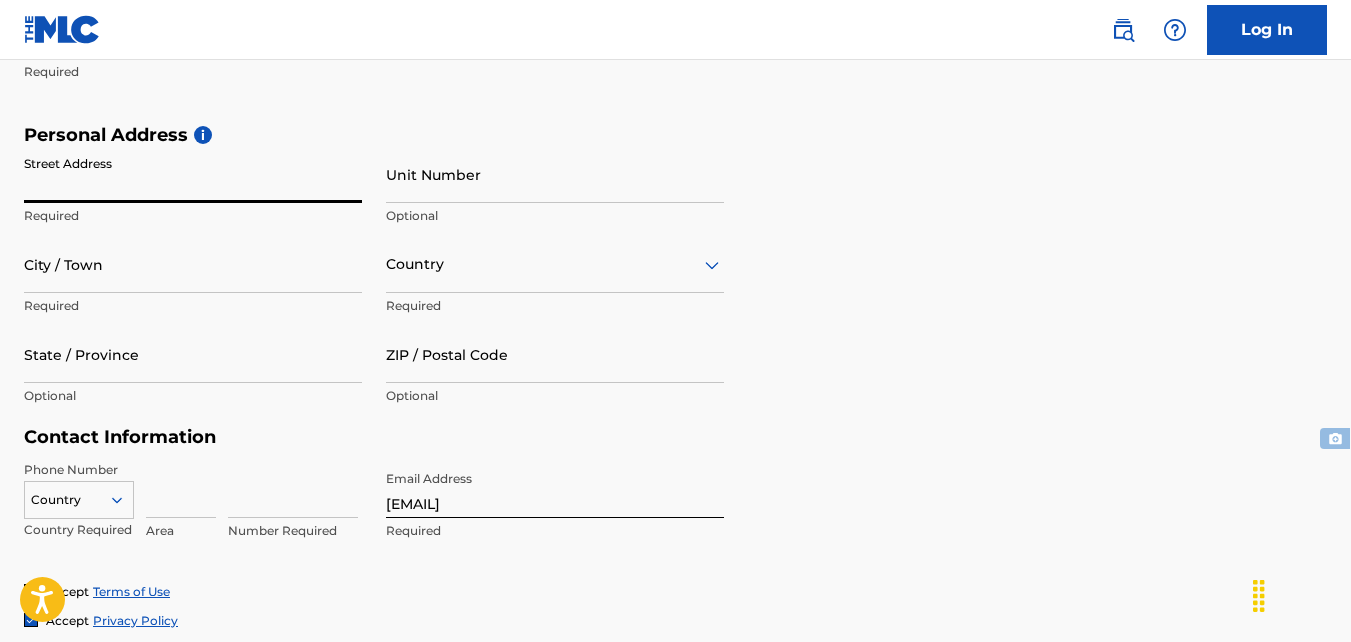 type on "[NUMBER] [STREET]" 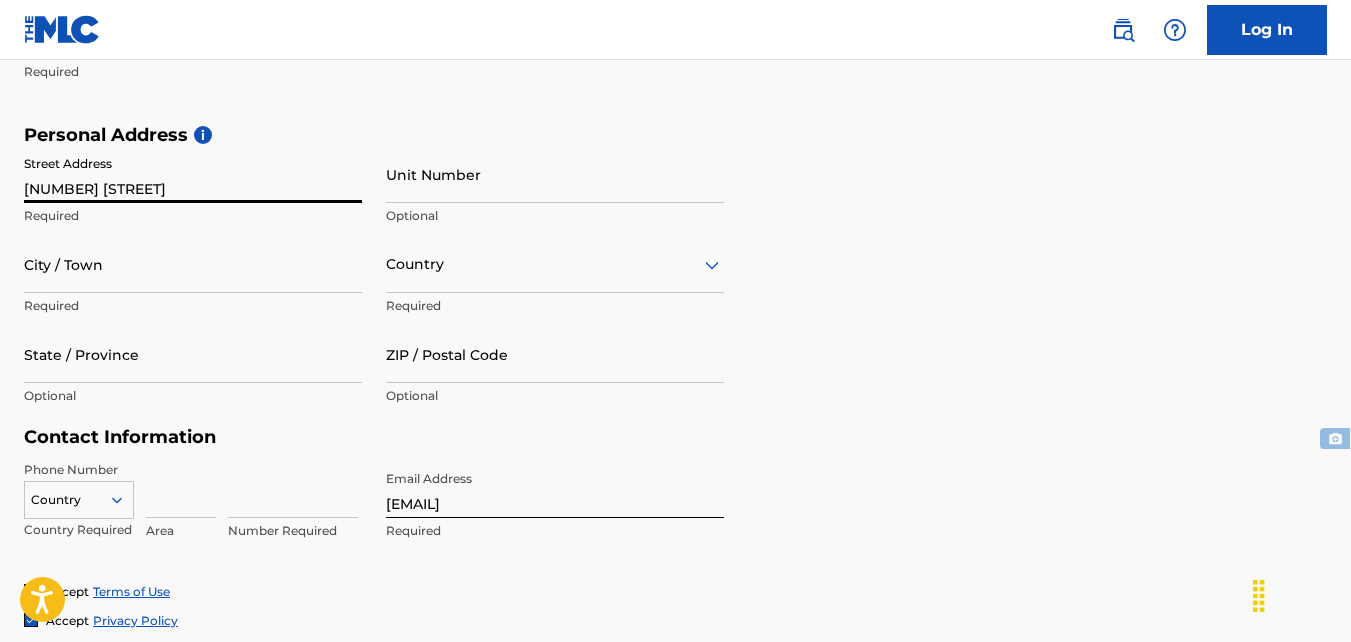 type on "[CITY]" 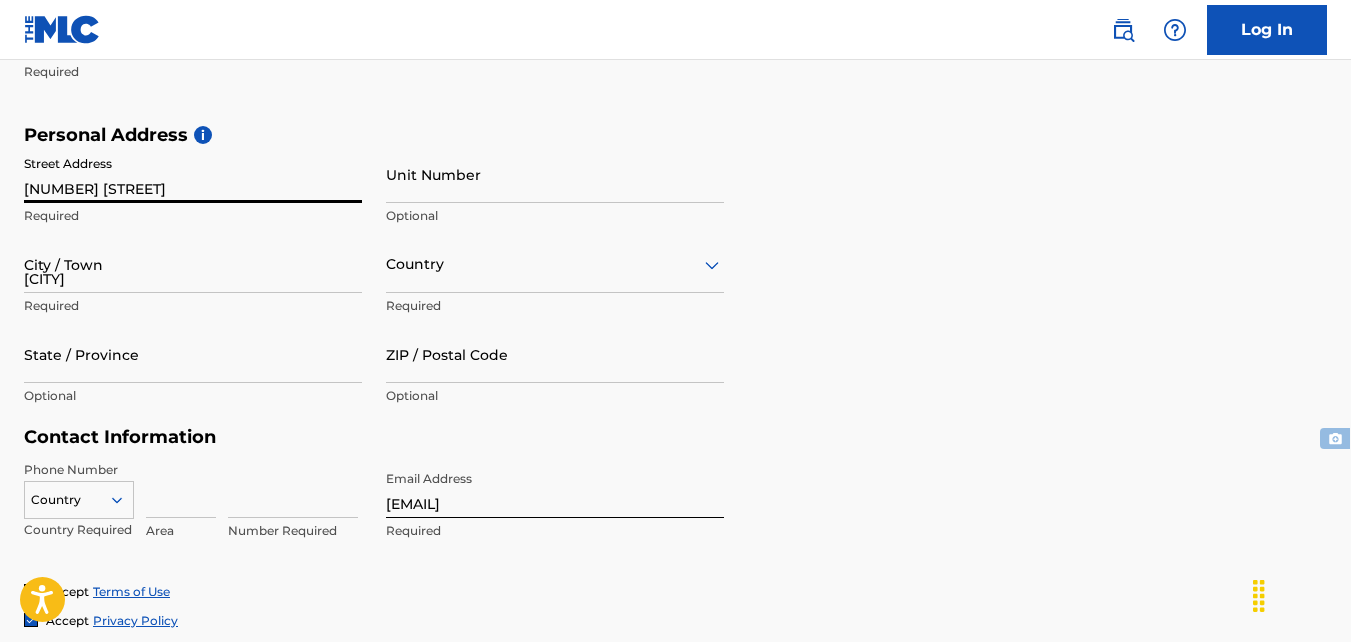 type on "United States" 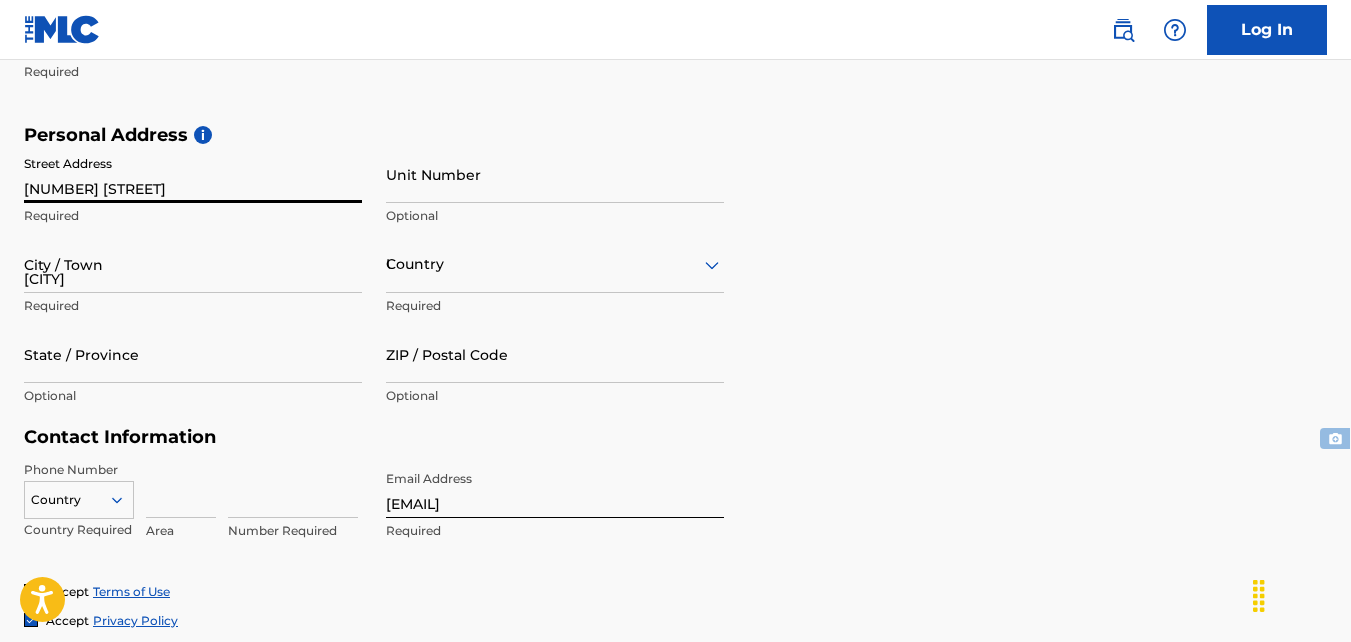 type on "South Carolina" 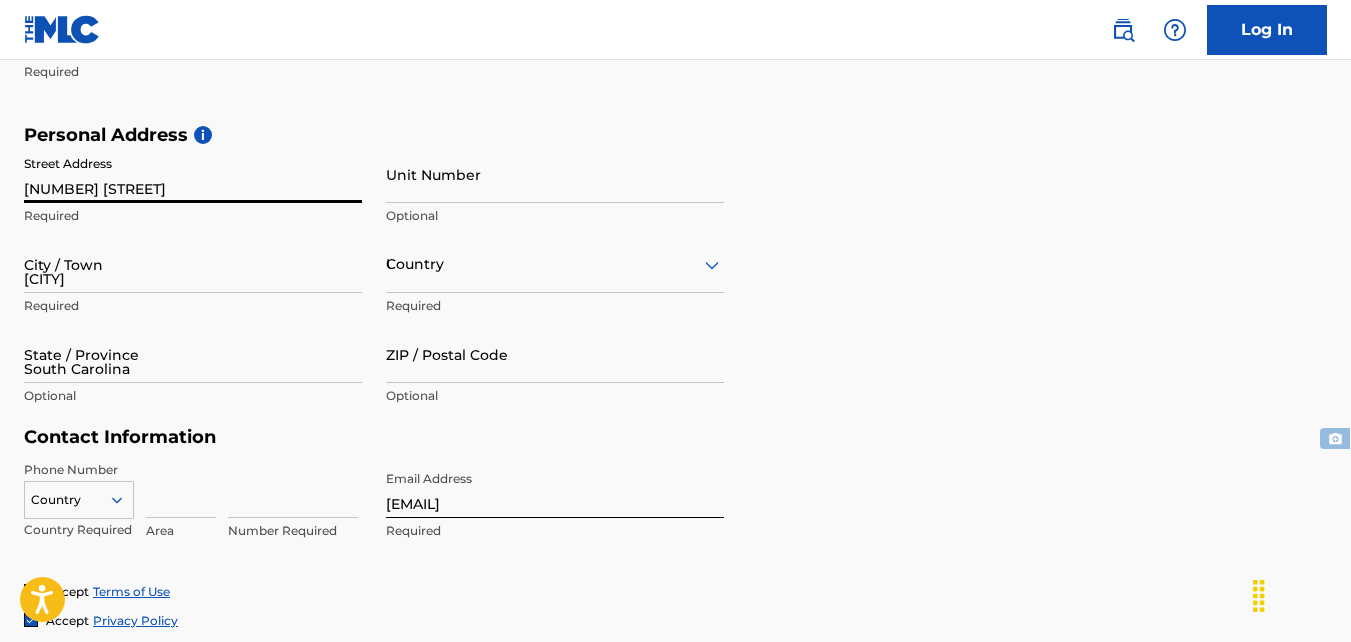 type on "[NUMBER]" 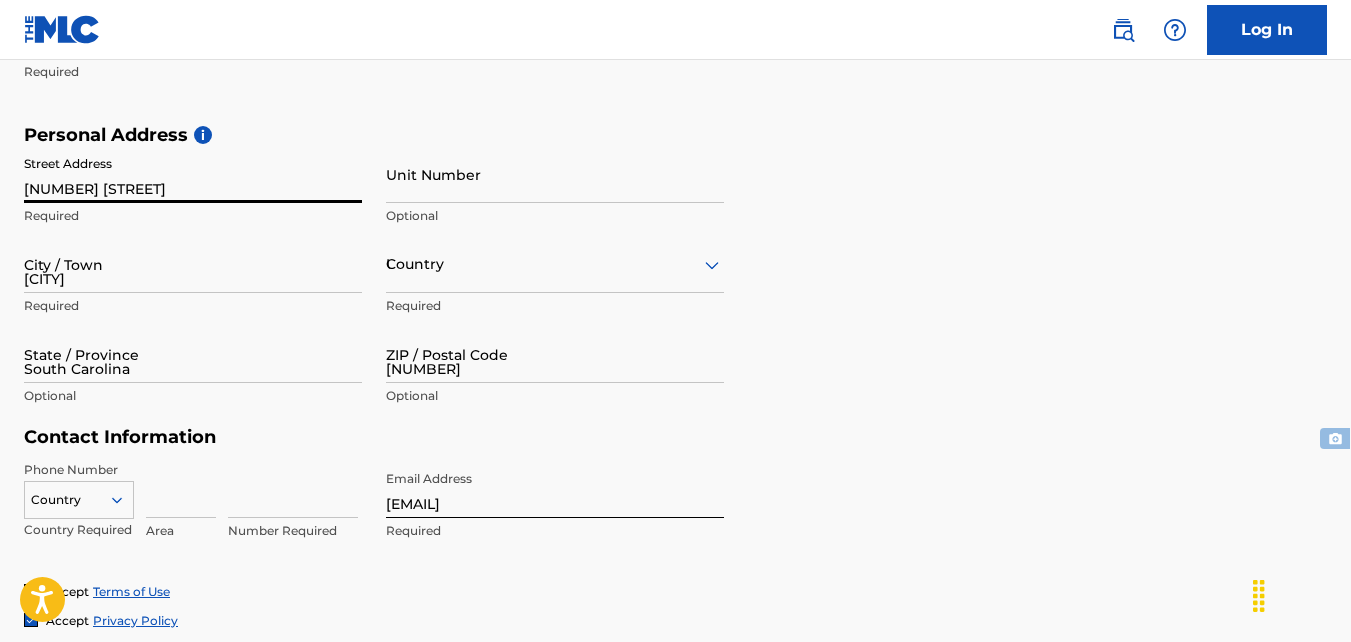 type on "1" 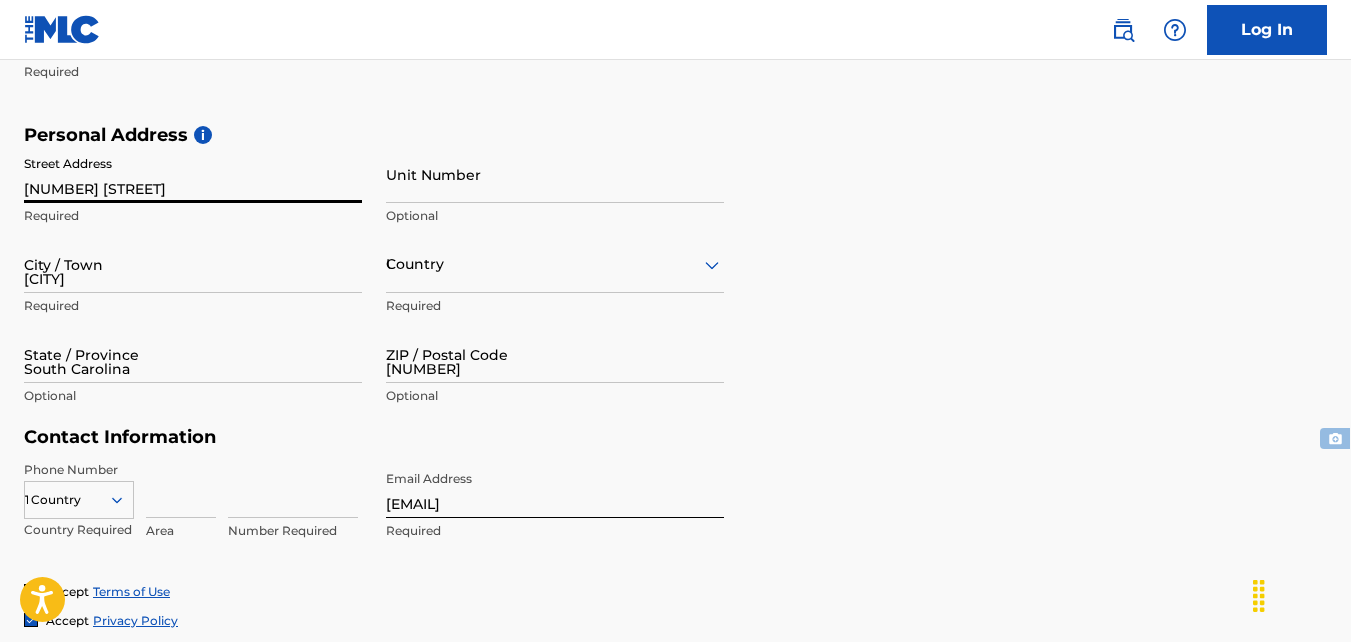 type on "843" 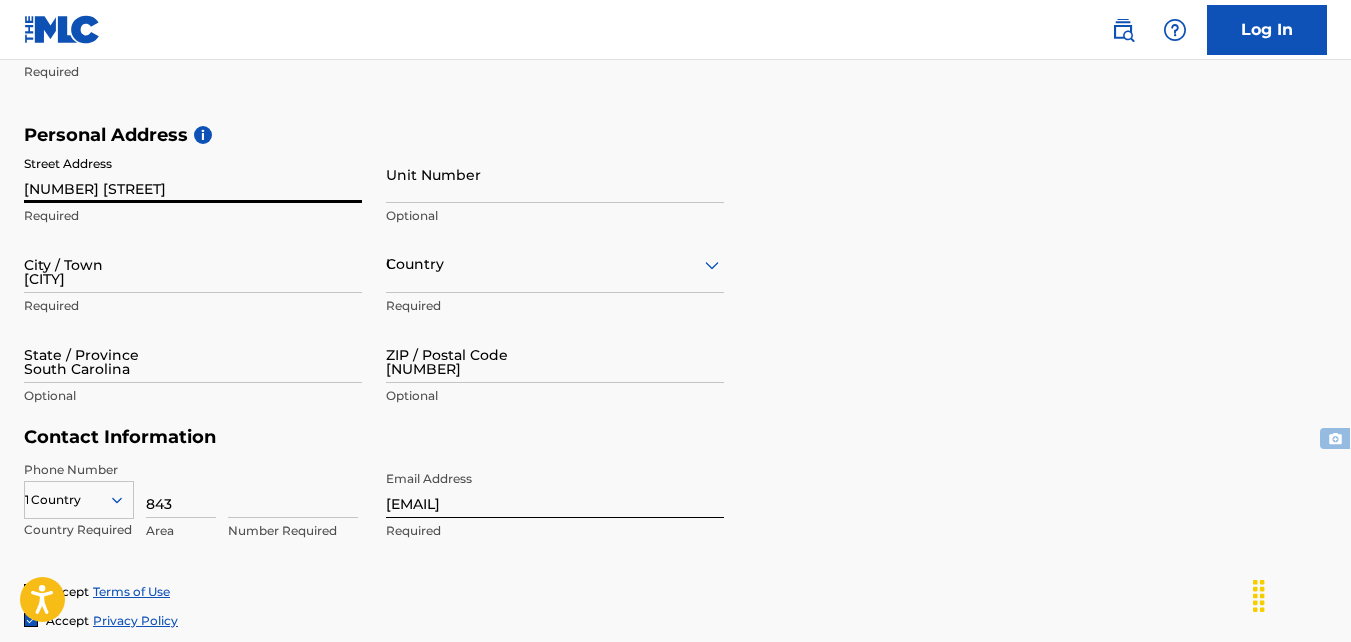 type on "[NUMBER]" 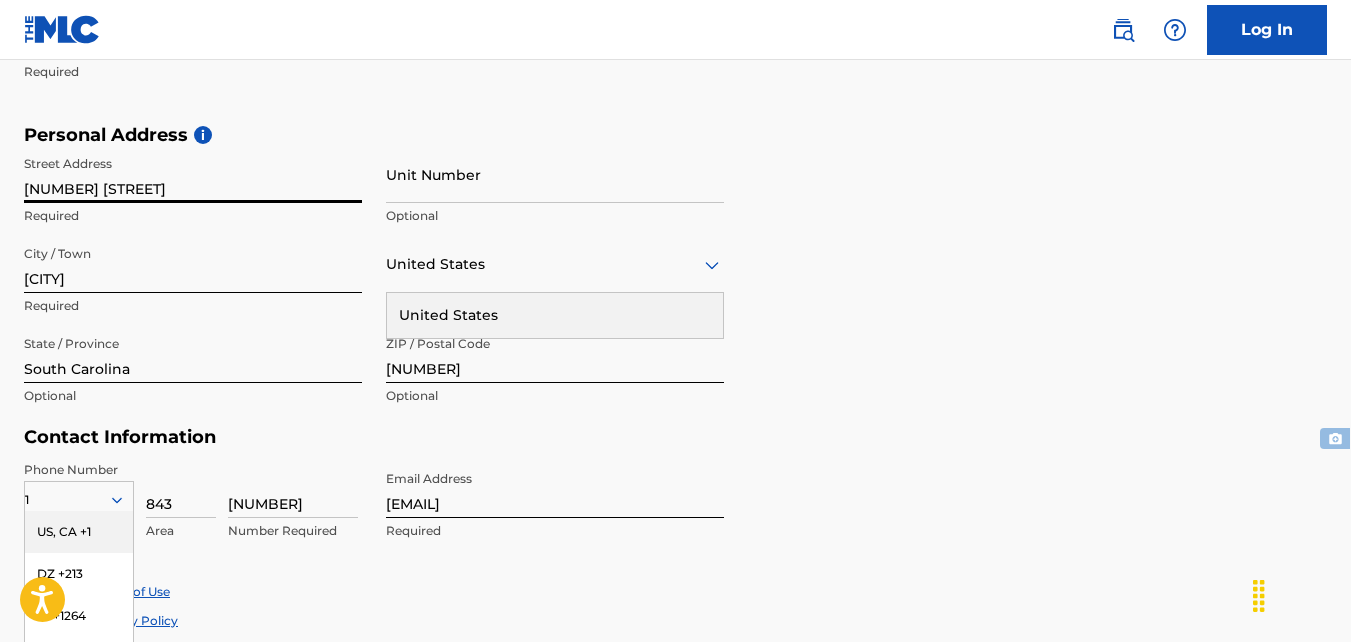 scroll, scrollTop: 794, scrollLeft: 0, axis: vertical 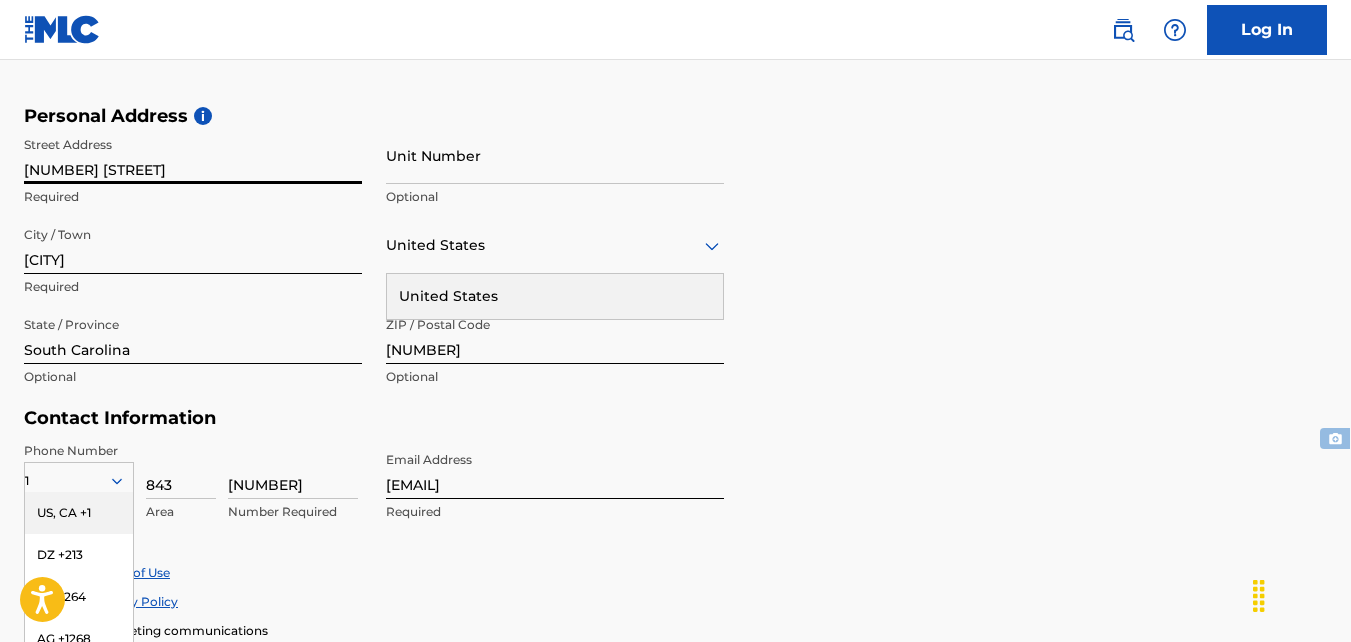 click on "[NUMBER] [STREET]" at bounding box center [193, 155] 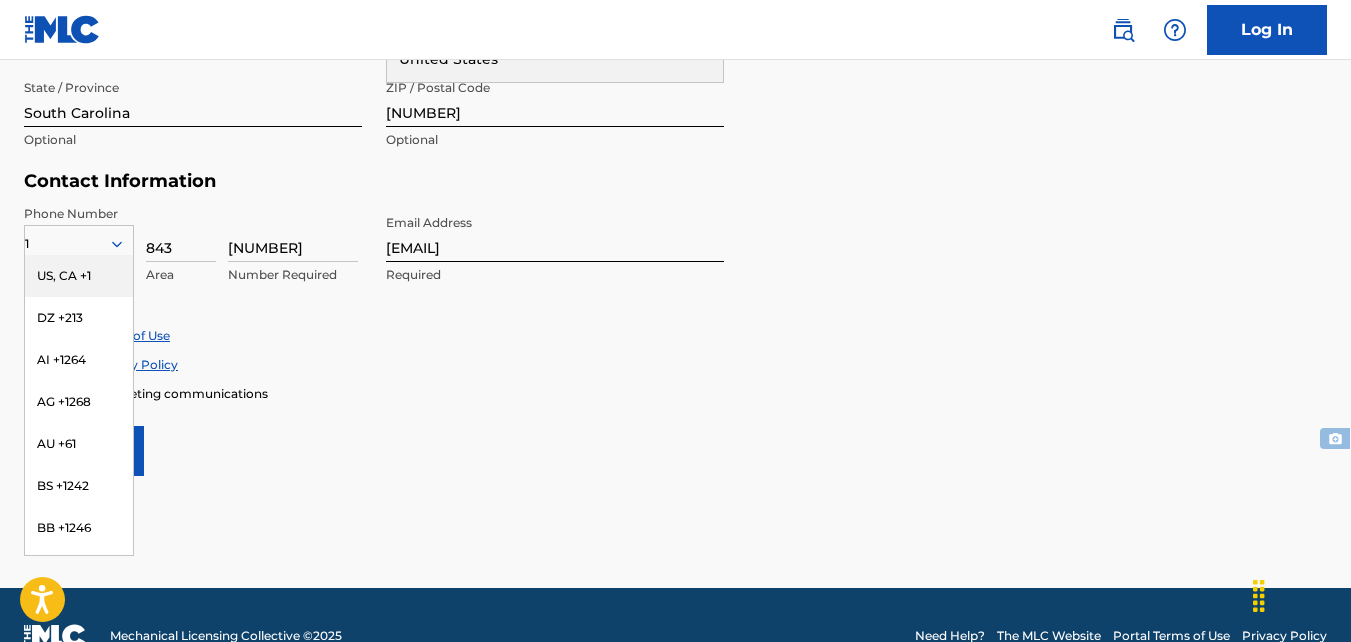 scroll, scrollTop: 919, scrollLeft: 0, axis: vertical 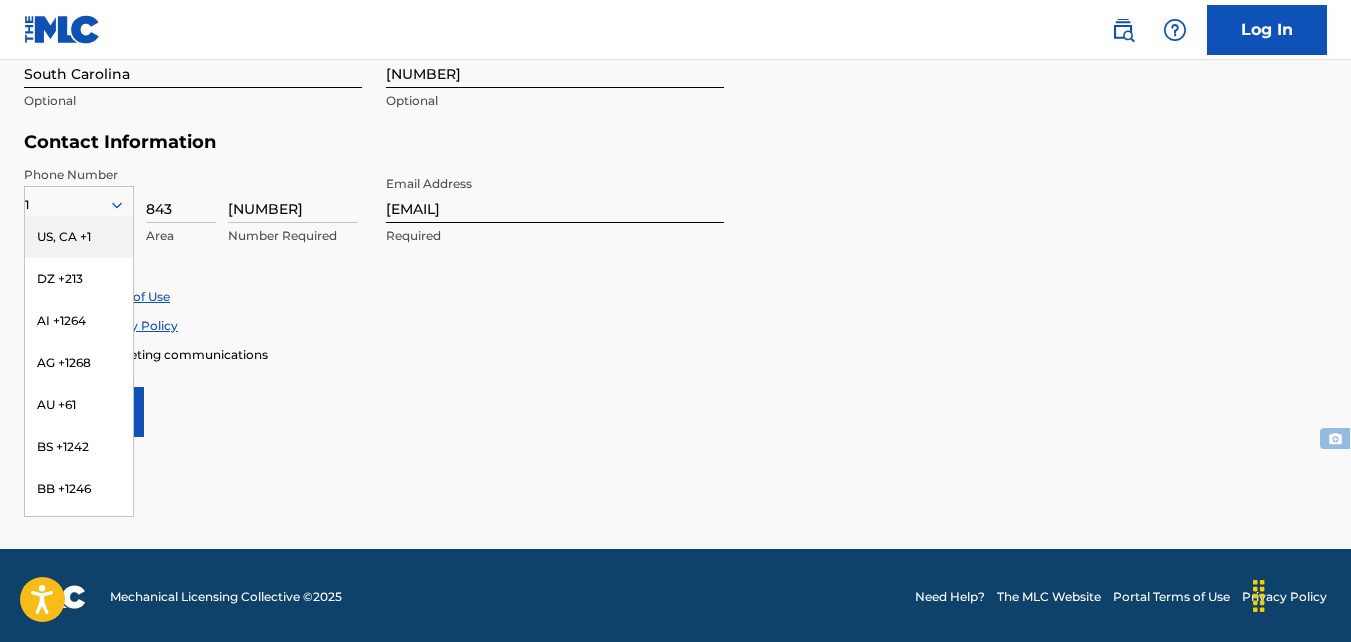 type on "[NUMBER] [STREET]" 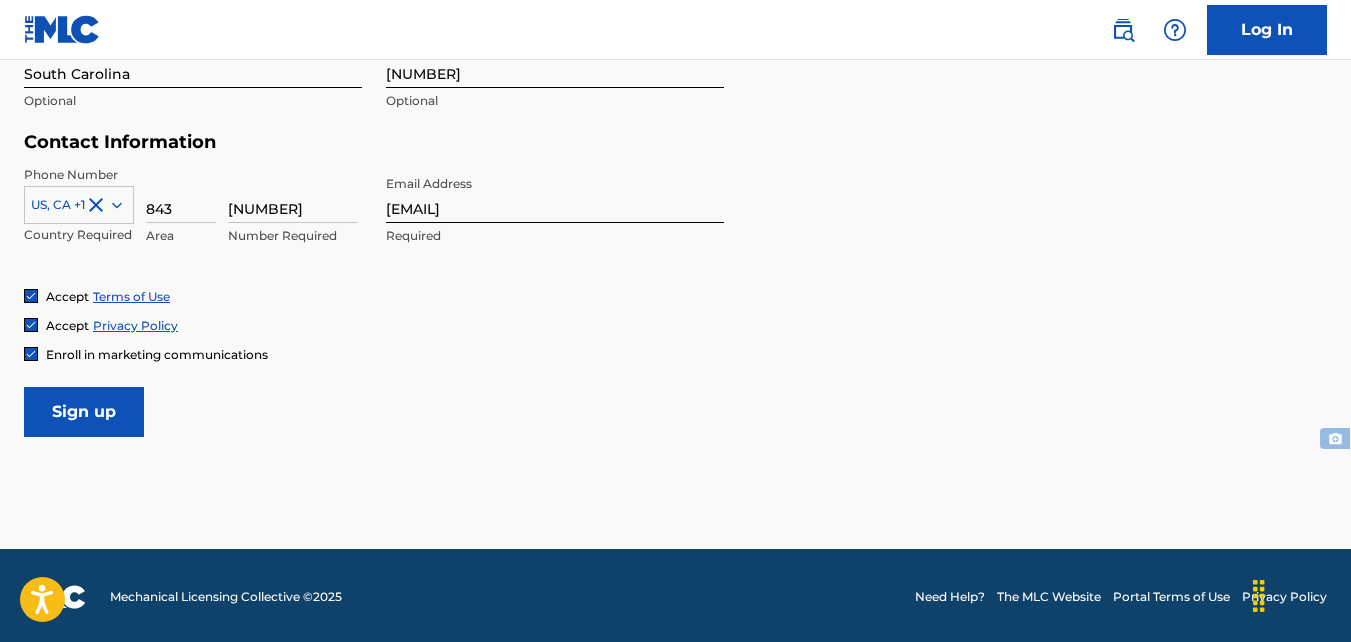 click on "[NUMBER]" at bounding box center (293, 194) 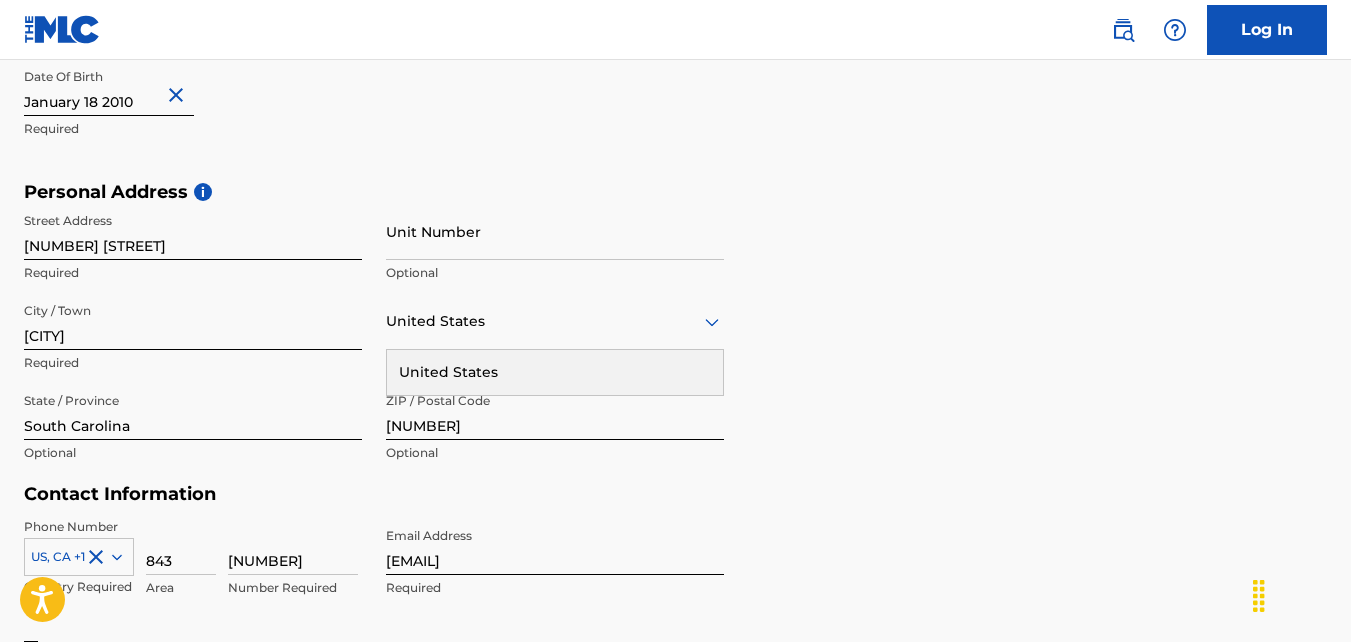 click 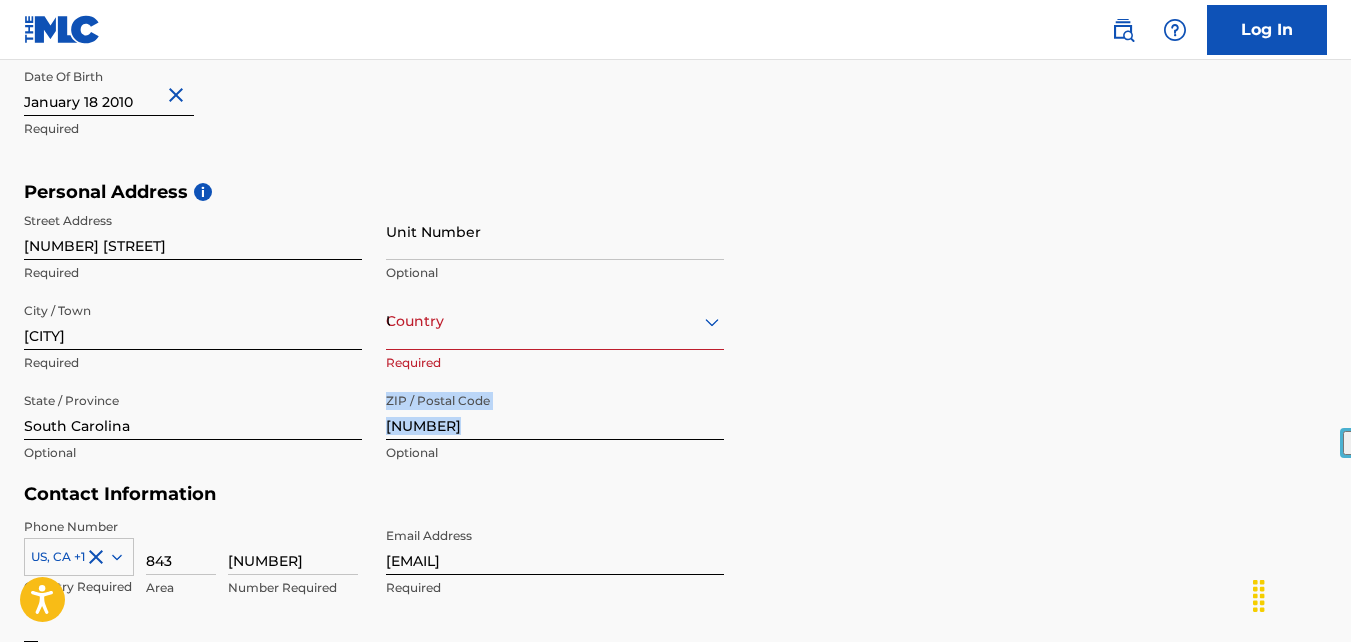 click on "Personal Address i Street Address [NUMBER] [STREET] Unit Number Optional City / Town [CITY] Required Country United States Required State / Province [STATE] Optional ZIP / Postal Code [POSTAL_CODE] Optional" at bounding box center [675, 332] 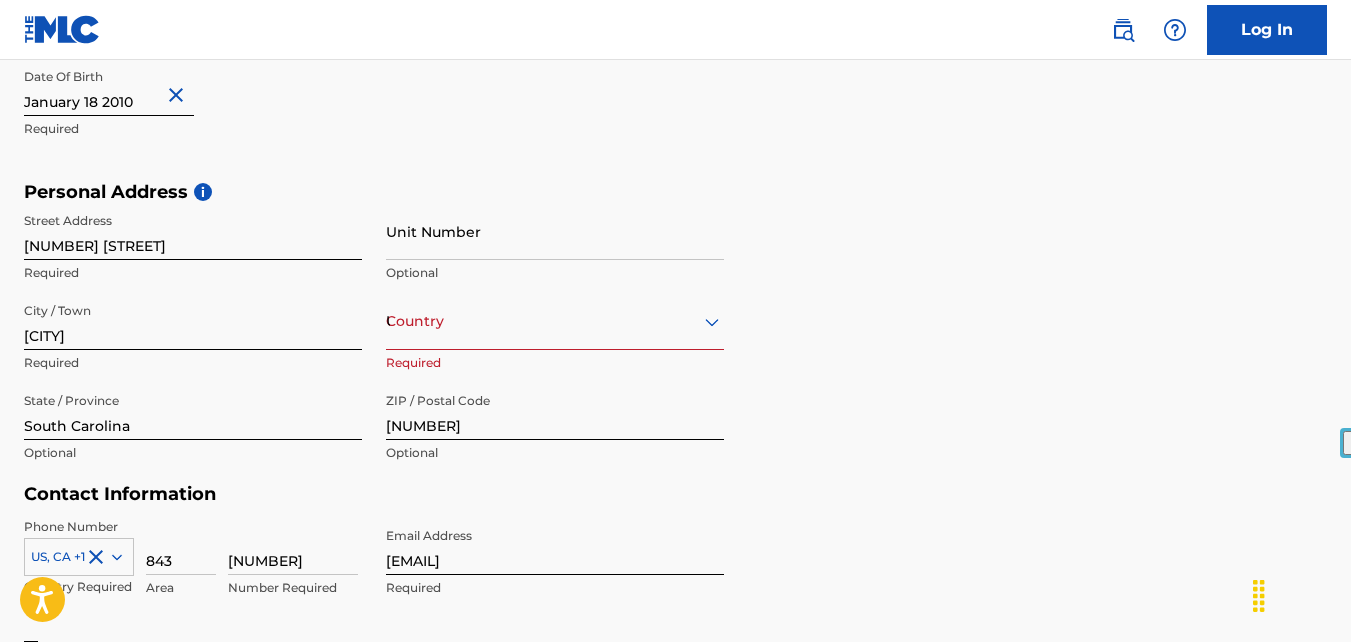 click on "Personal Address i Street Address [NUMBER] [STREET] Unit Number Optional City / Town [CITY] Required Country United States Required State / Province [STATE] Optional ZIP / Postal Code [POSTAL_CODE] Optional" at bounding box center (675, 332) 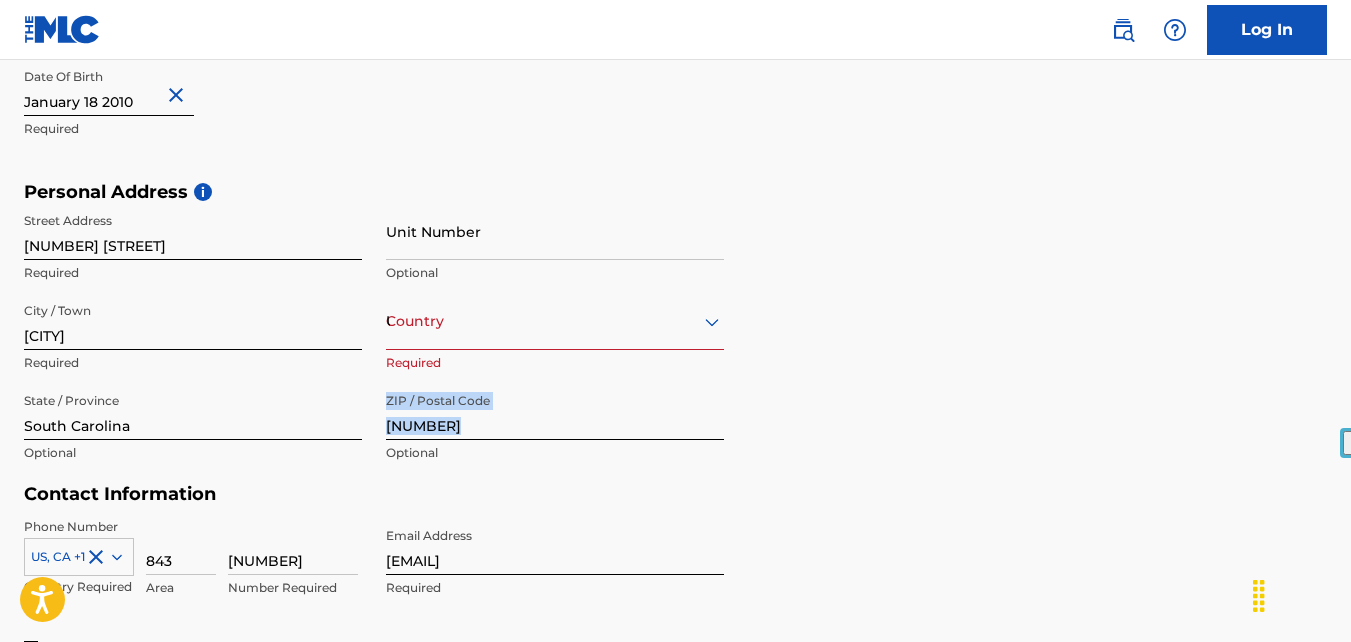 click on "Personal Address i Street Address [NUMBER] [STREET] Unit Number Optional City / Town [CITY] Required Country United States Required State / Province [STATE] Optional ZIP / Postal Code [POSTAL_CODE] Optional" at bounding box center (675, 332) 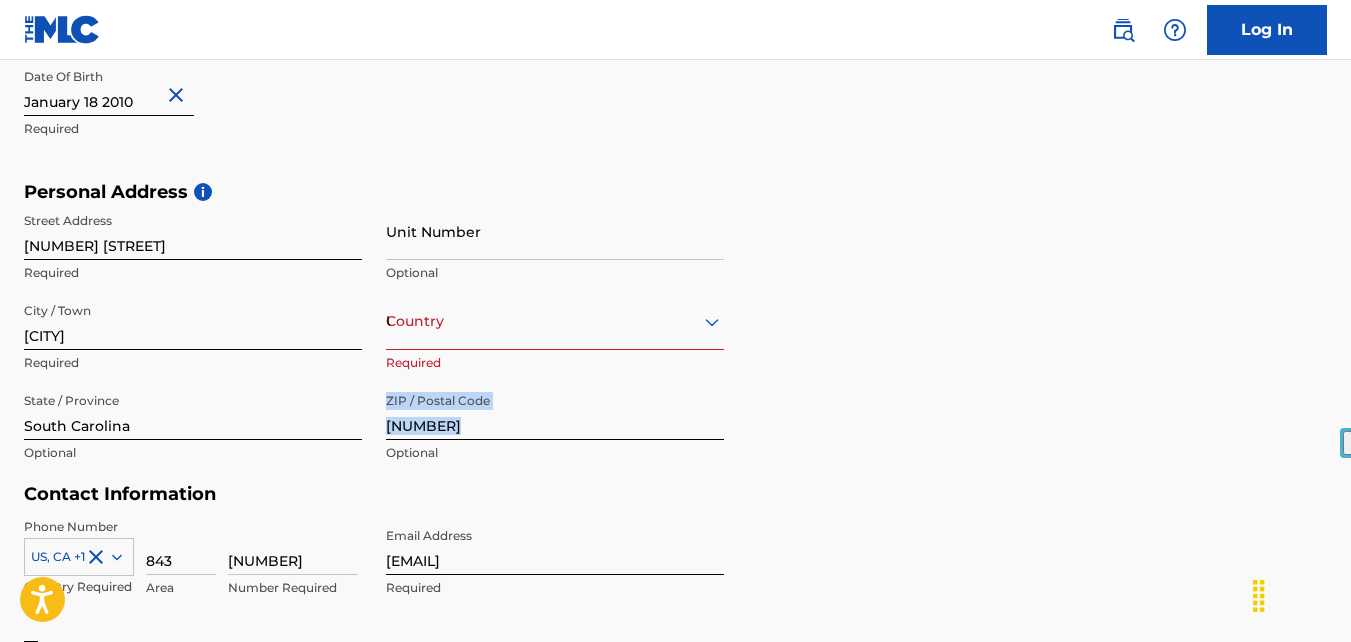 click on "Country United States" at bounding box center (555, 321) 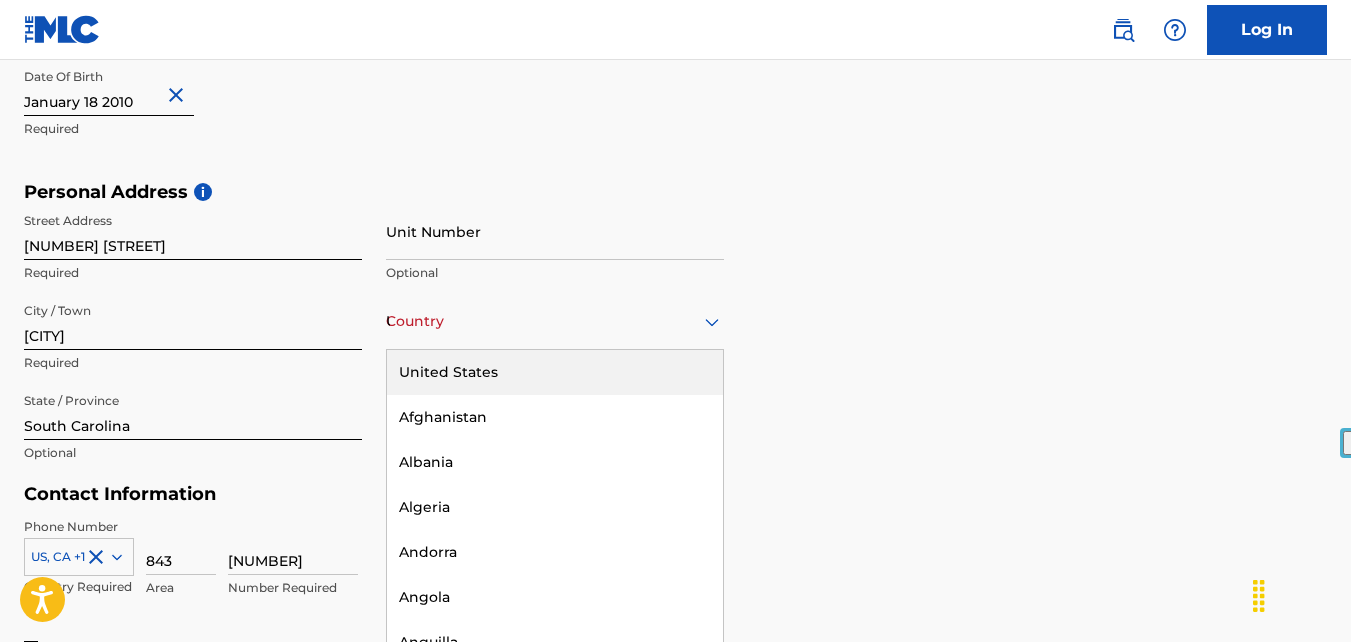 scroll, scrollTop: 576, scrollLeft: 0, axis: vertical 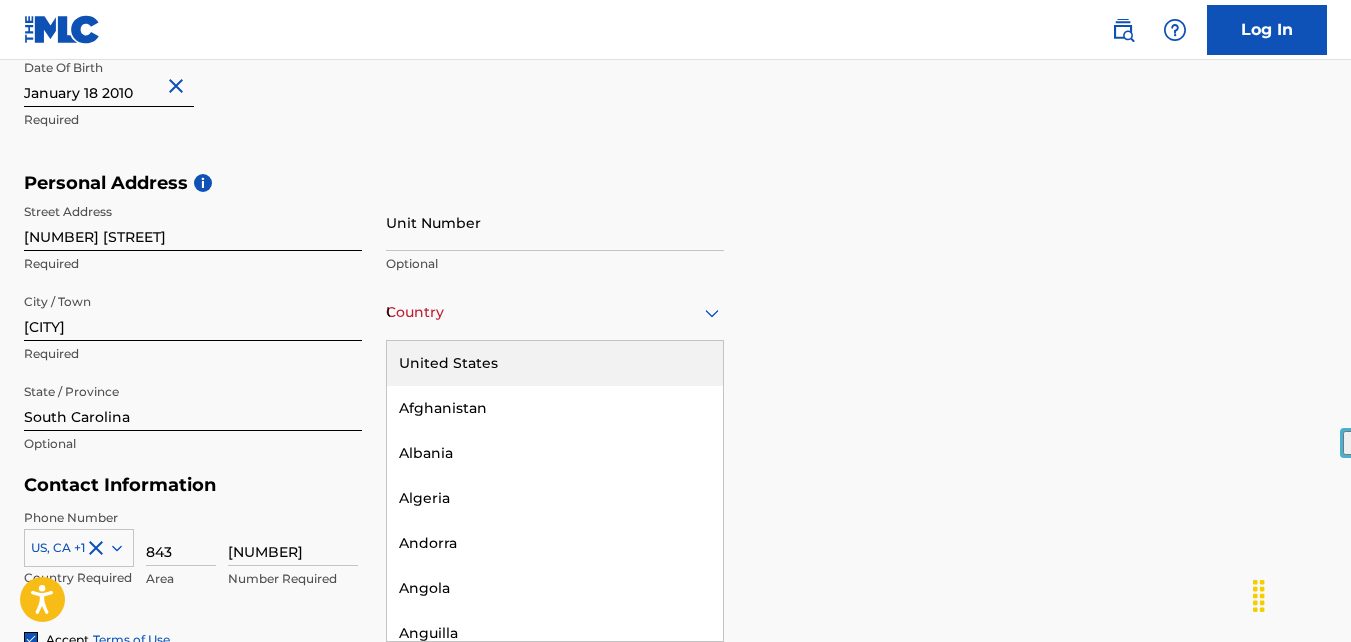 click on "United States" at bounding box center (555, 363) 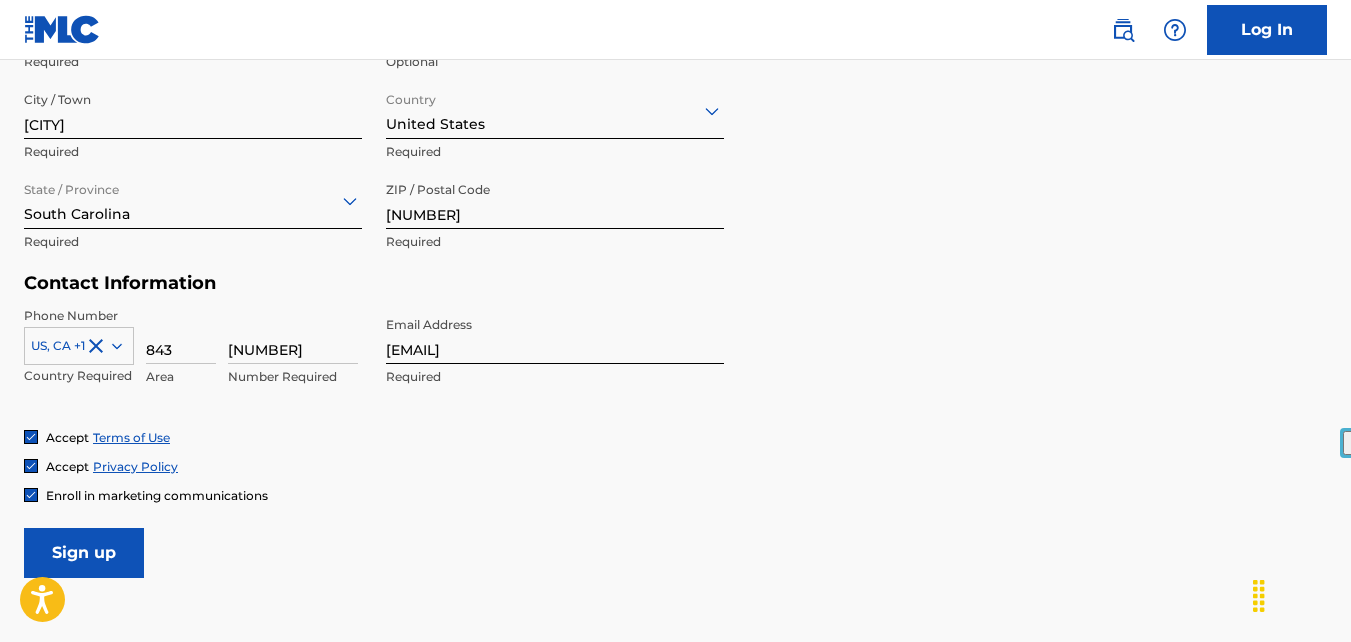 scroll, scrollTop: 846, scrollLeft: 0, axis: vertical 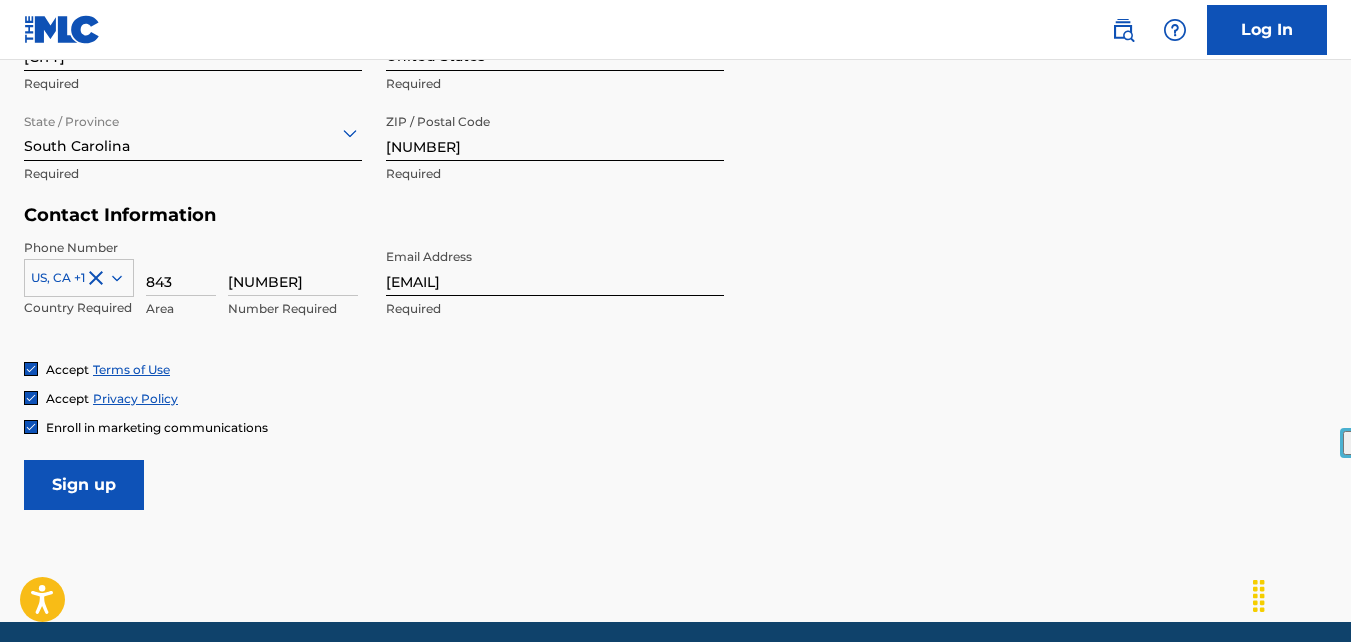click on "Sign up" at bounding box center [84, 485] 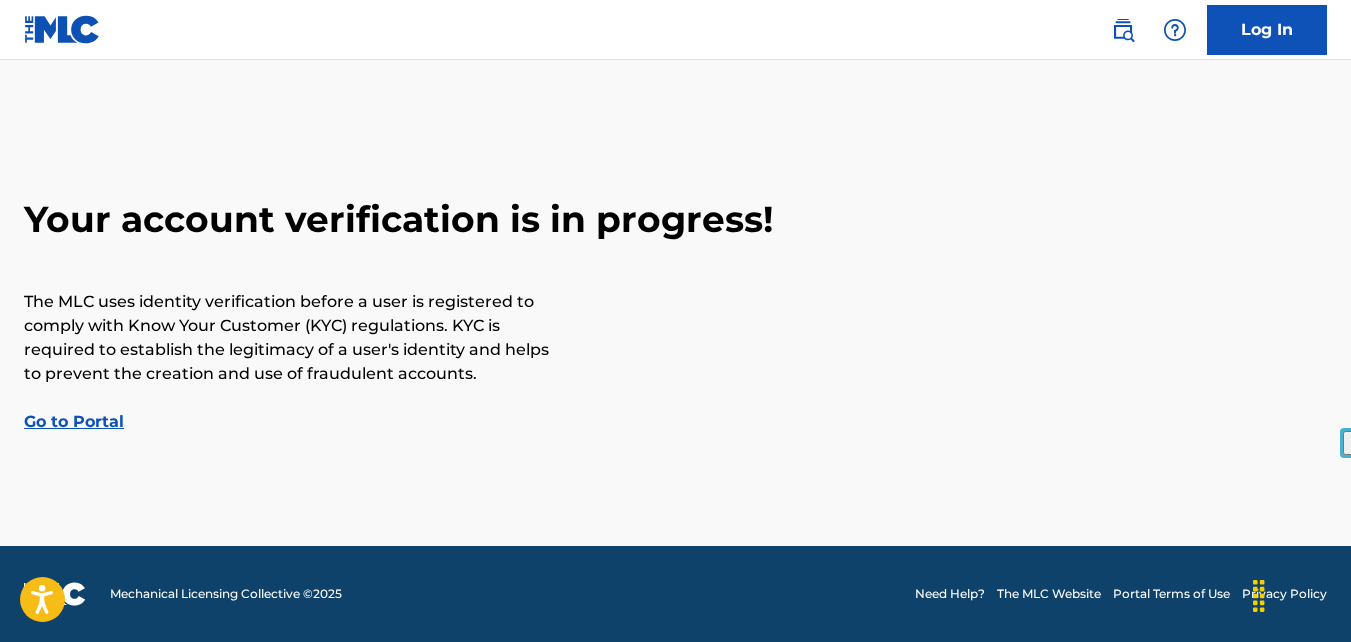scroll, scrollTop: 0, scrollLeft: 0, axis: both 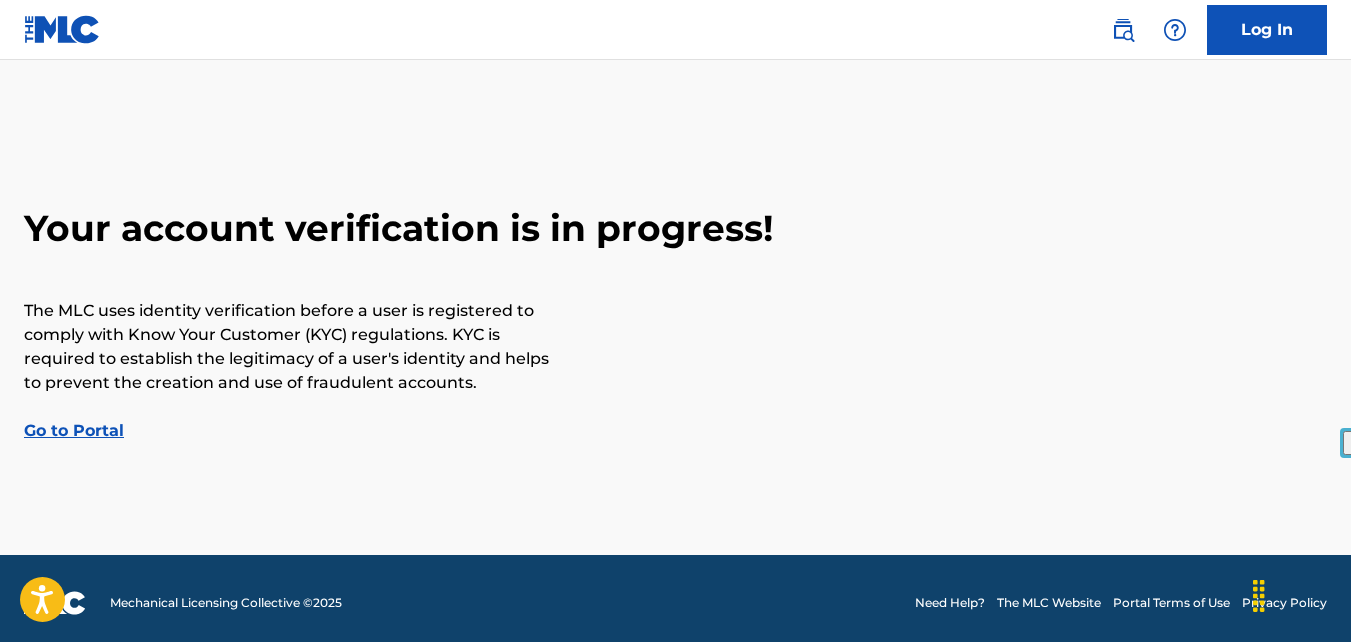 click on "Go to Portal" at bounding box center [74, 430] 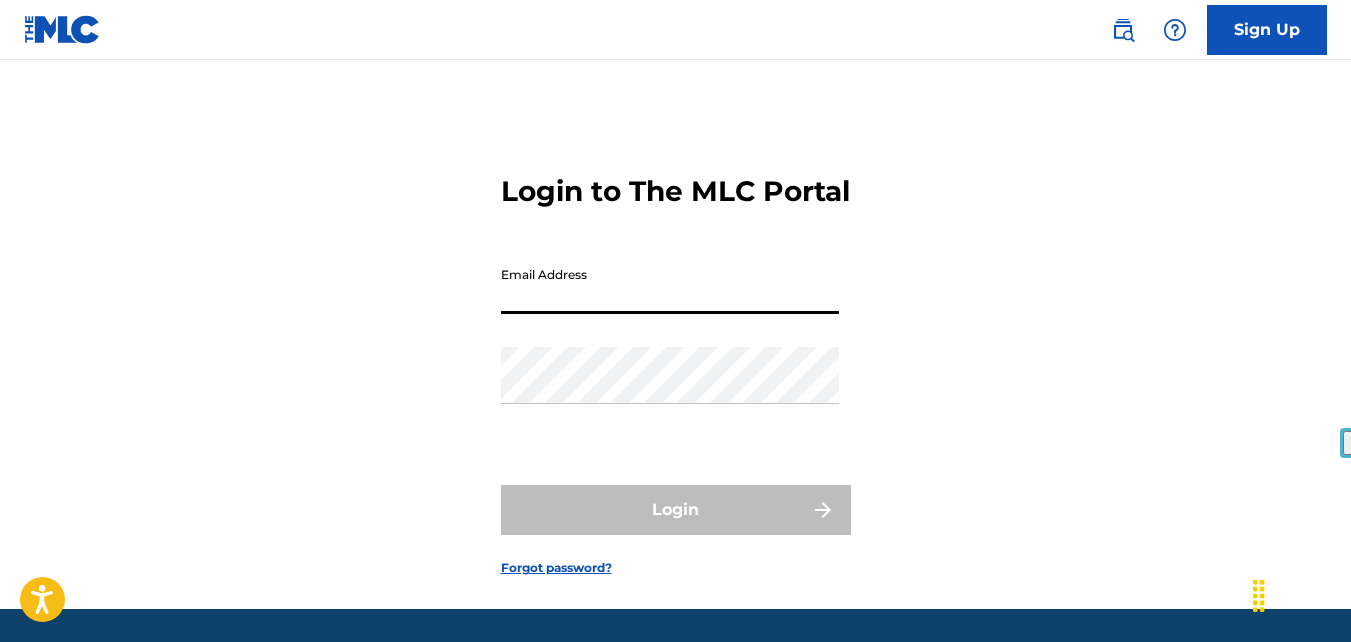 click on "Email Address" at bounding box center [670, 285] 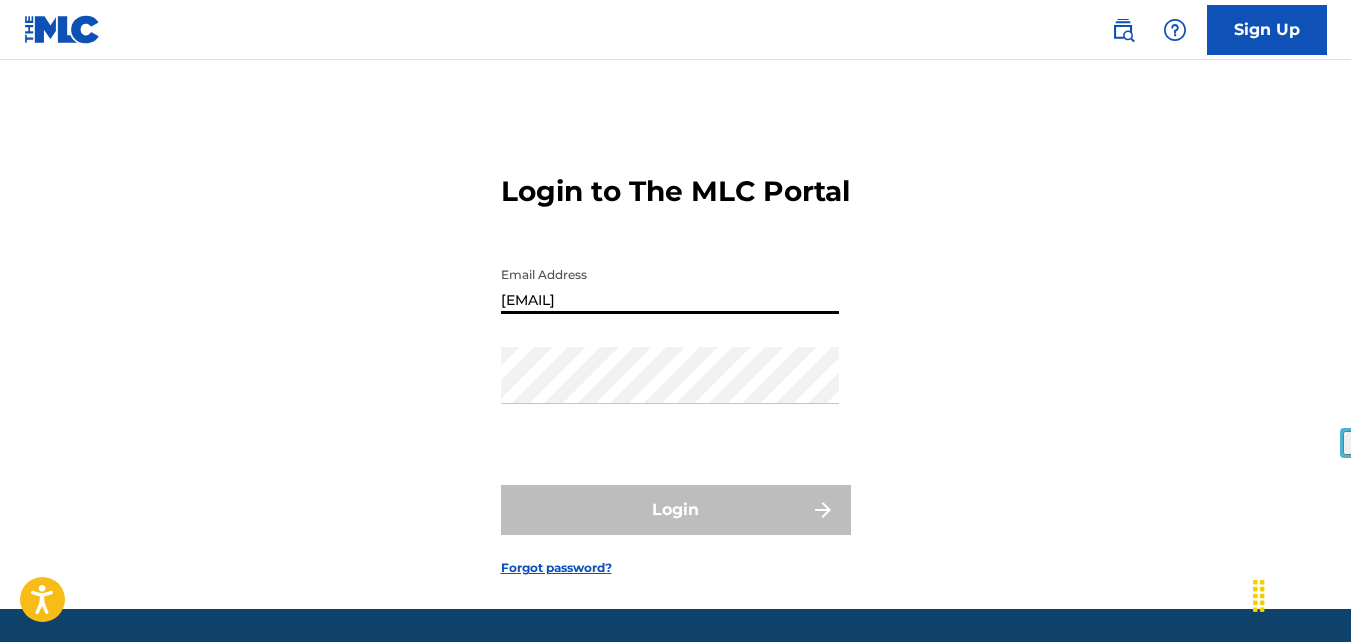 type on "[EMAIL]" 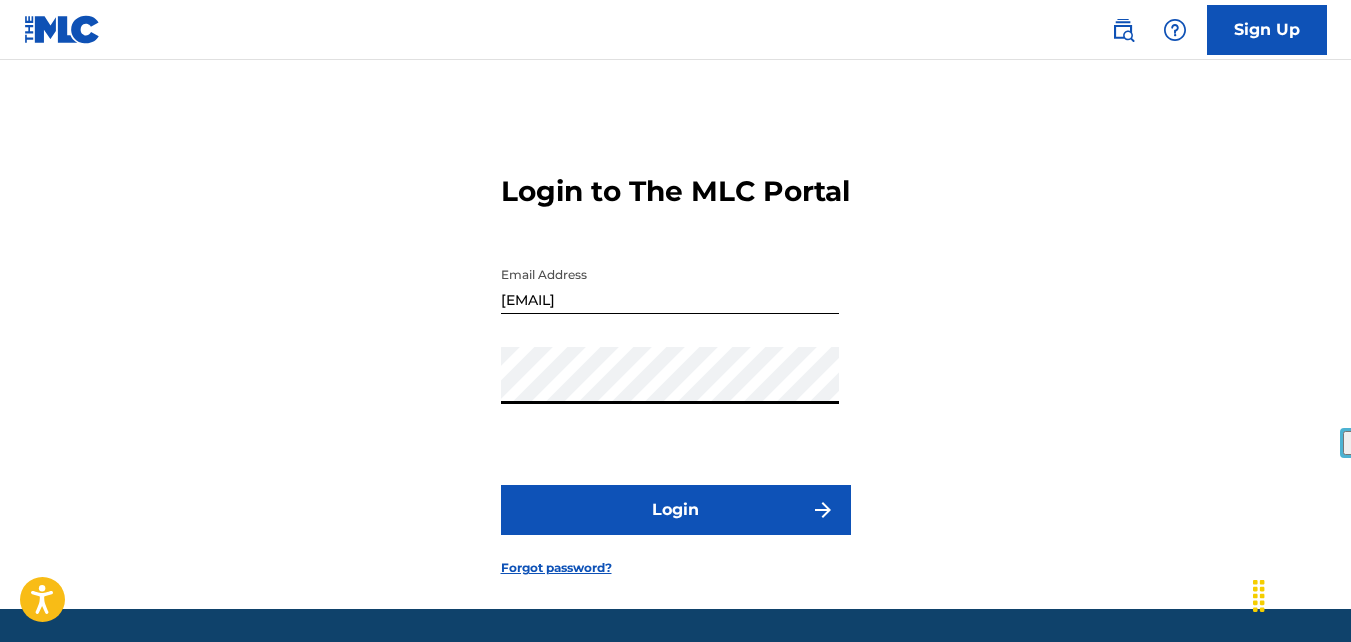 click on "Login" at bounding box center (676, 510) 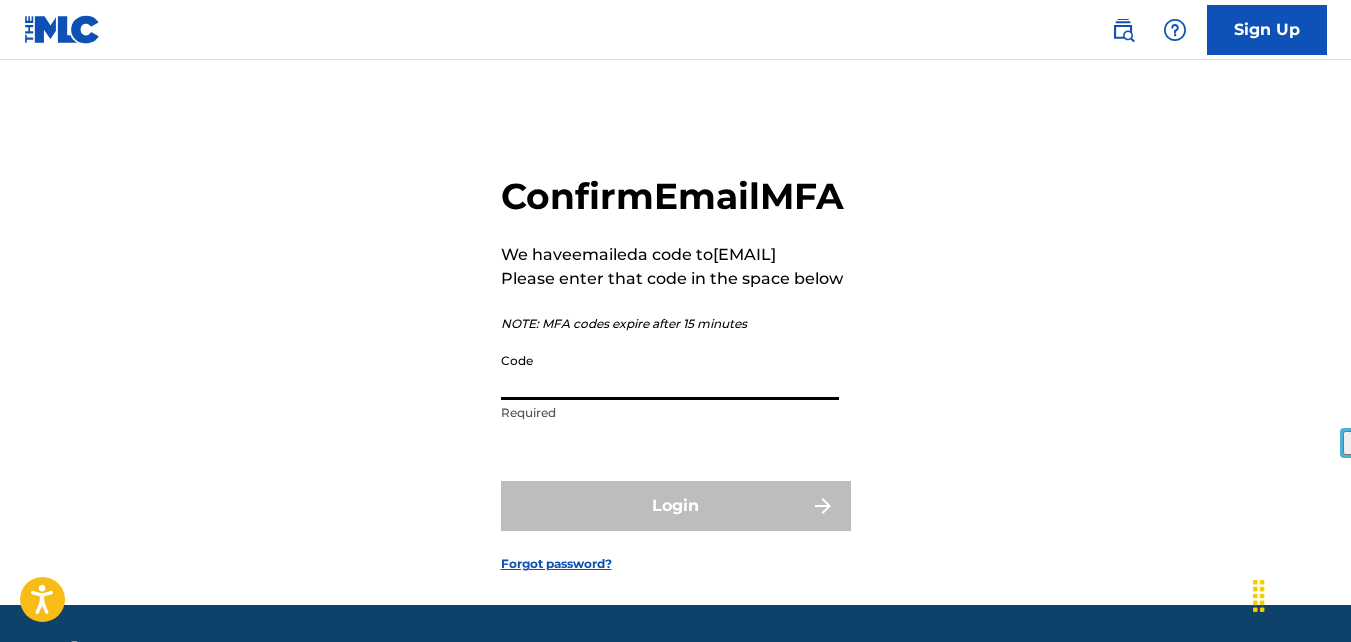 click on "Code" at bounding box center [670, 371] 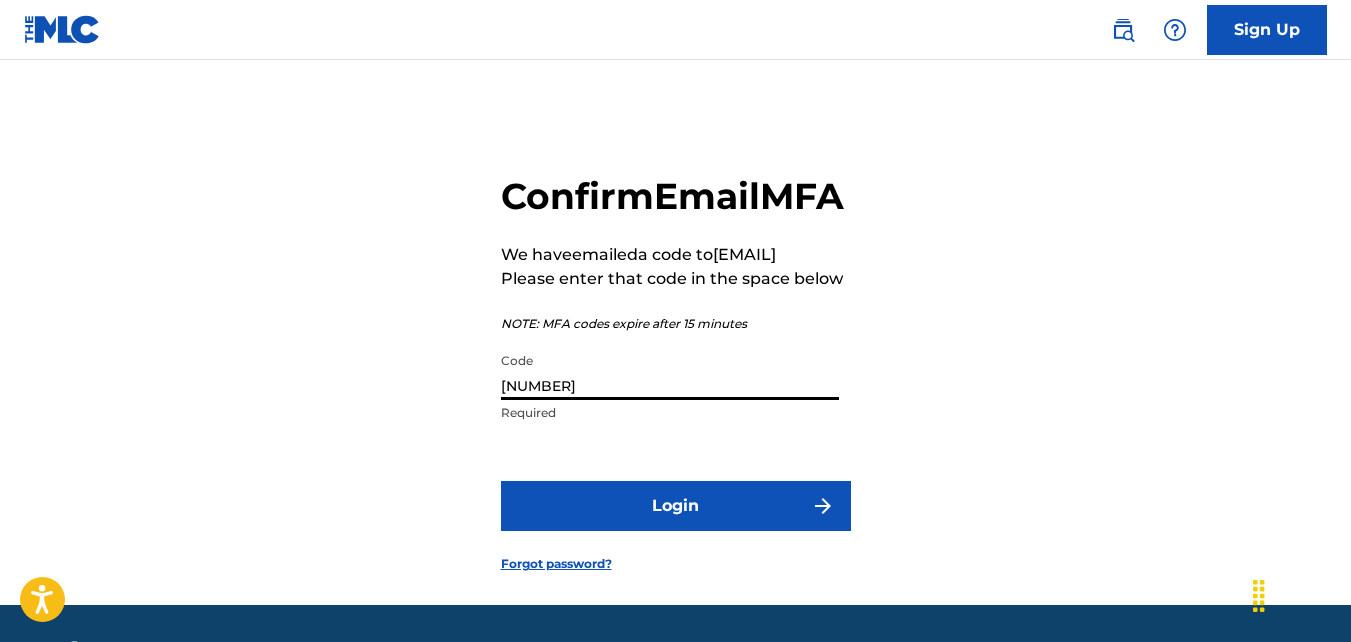 type on "[NUMBER]" 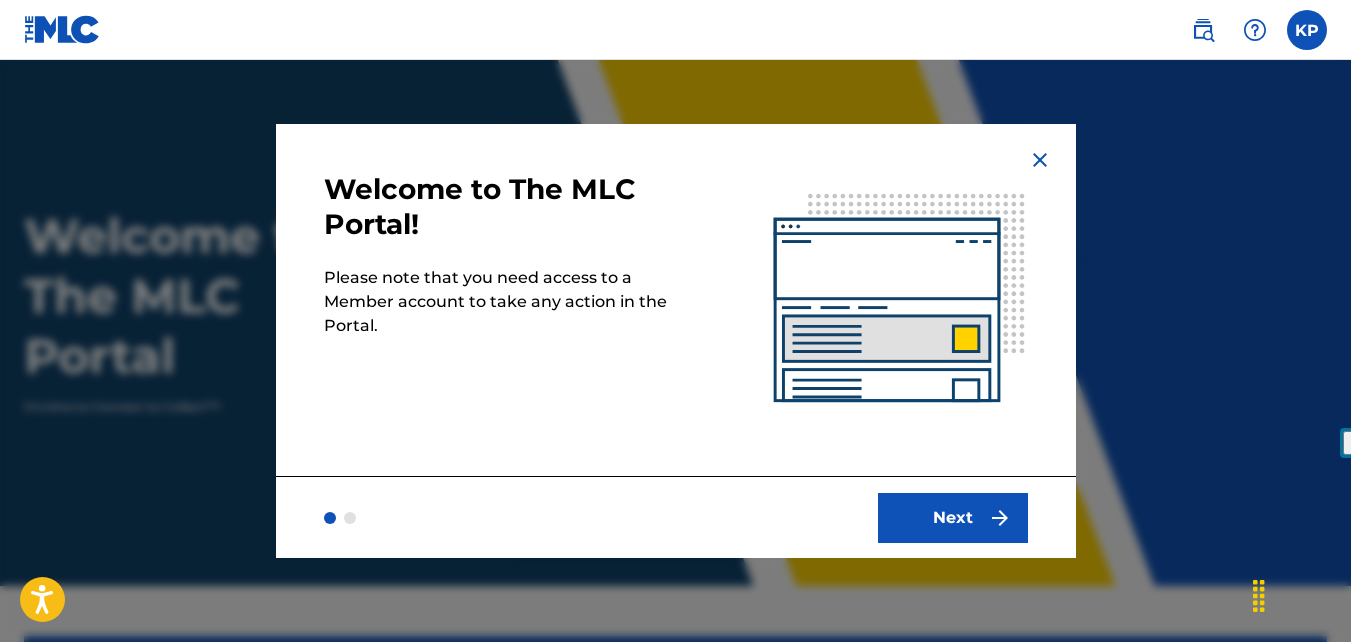 scroll, scrollTop: 0, scrollLeft: 0, axis: both 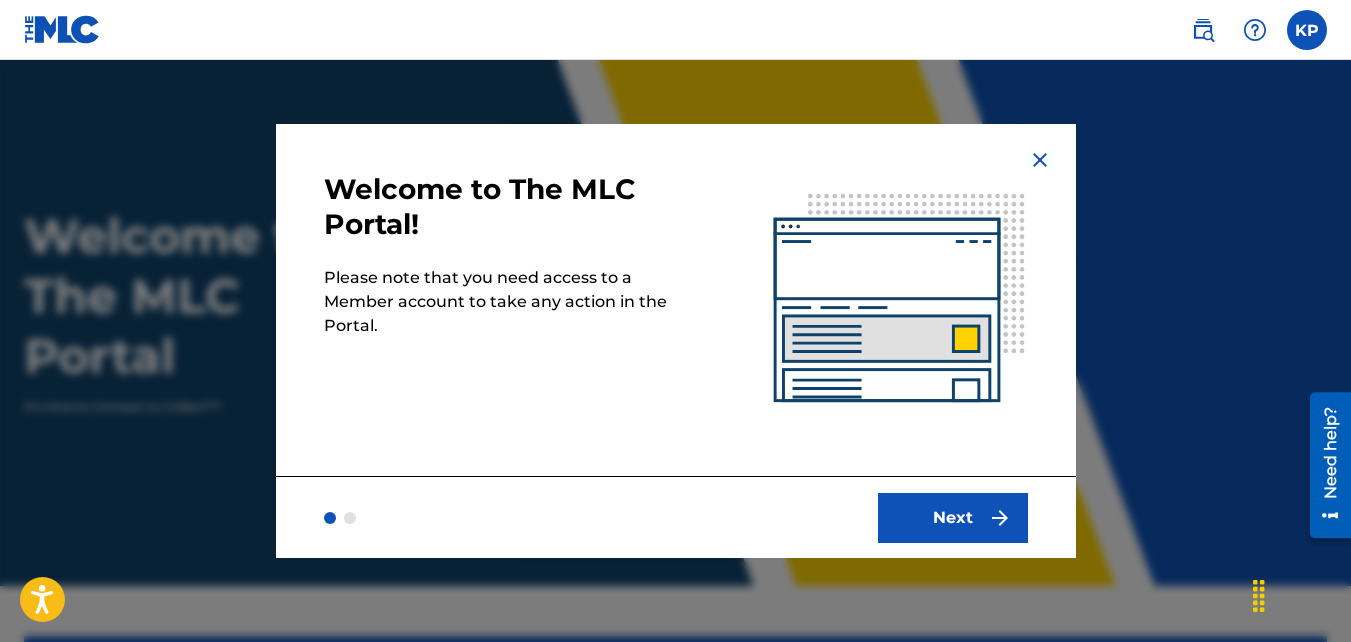 click on "Next" at bounding box center [953, 518] 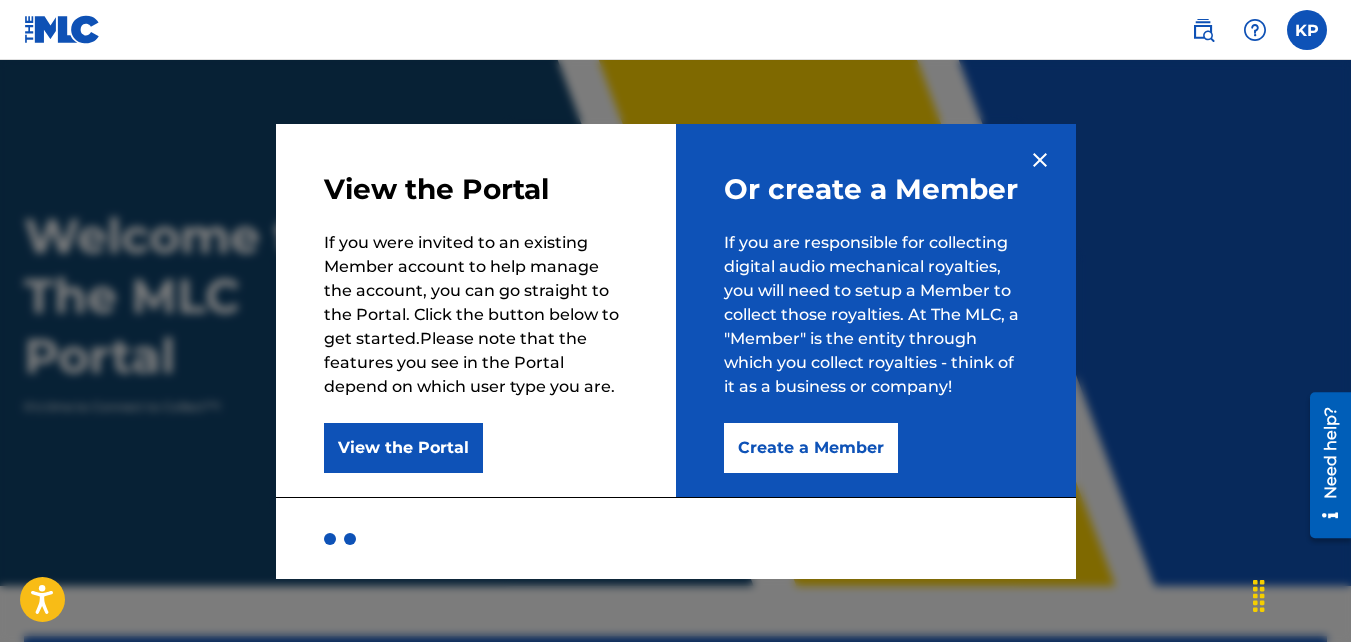 drag, startPoint x: 969, startPoint y: 180, endPoint x: 910, endPoint y: 229, distance: 76.6942 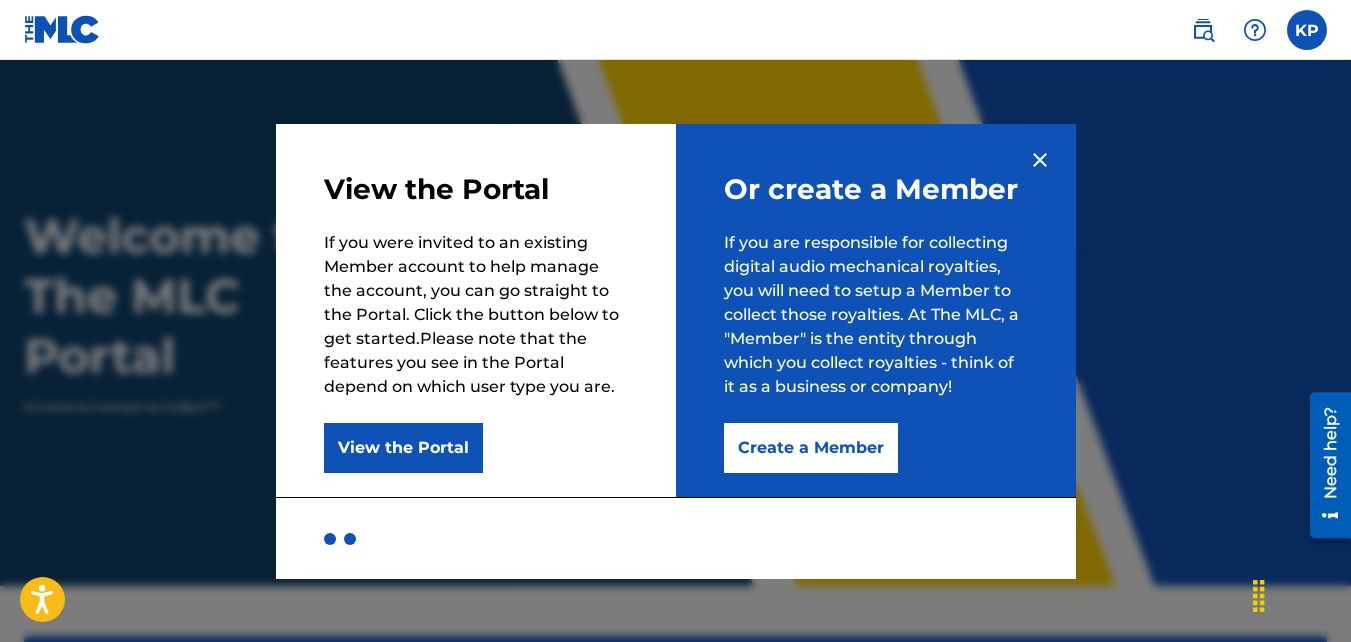 click at bounding box center (350, 539) 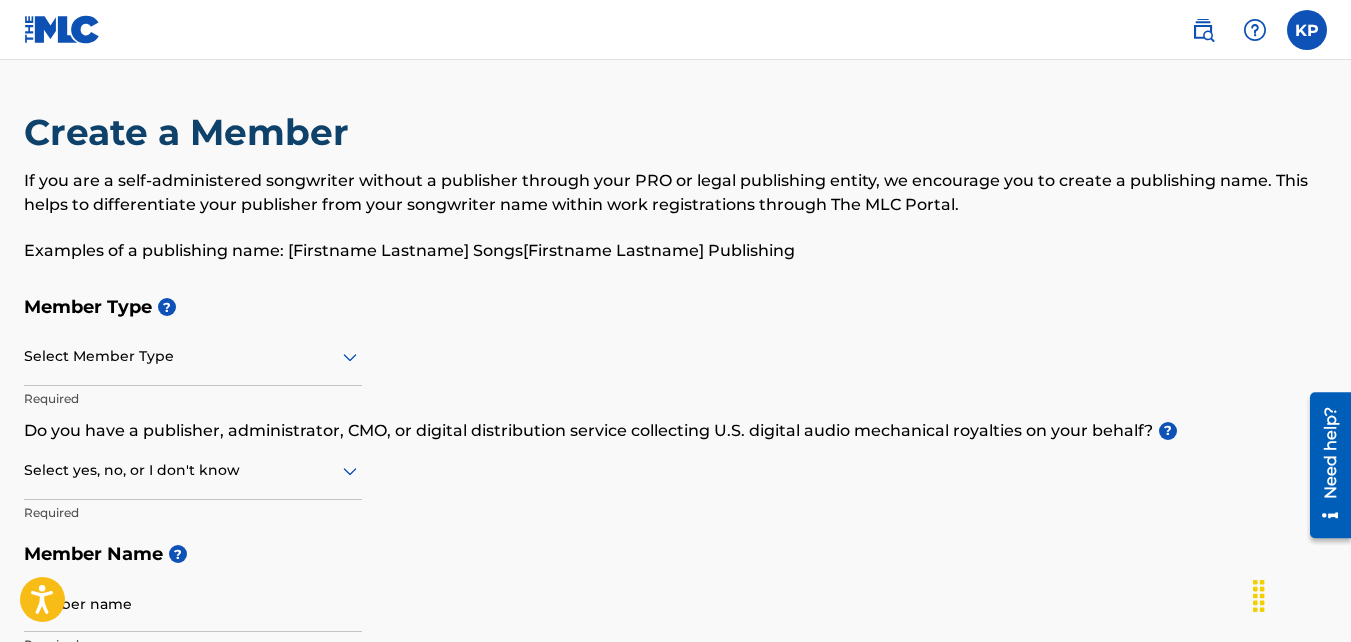 click at bounding box center [193, 356] 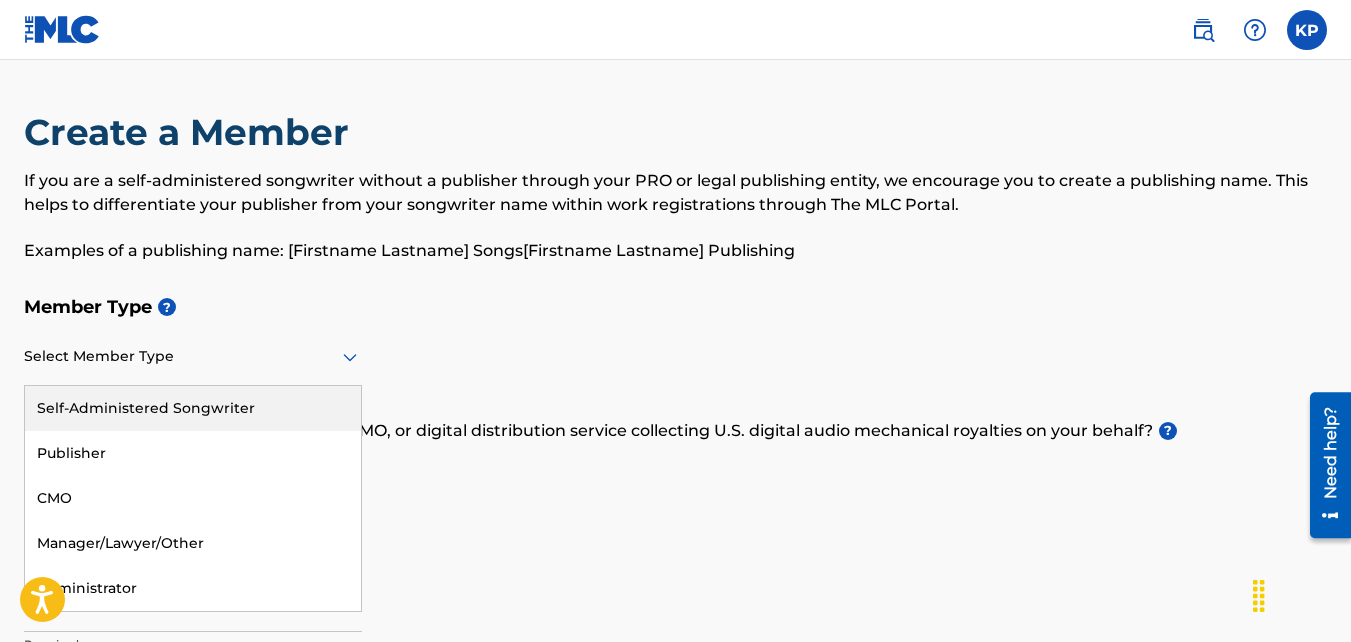 click on "Self-Administered Songwriter" at bounding box center [193, 408] 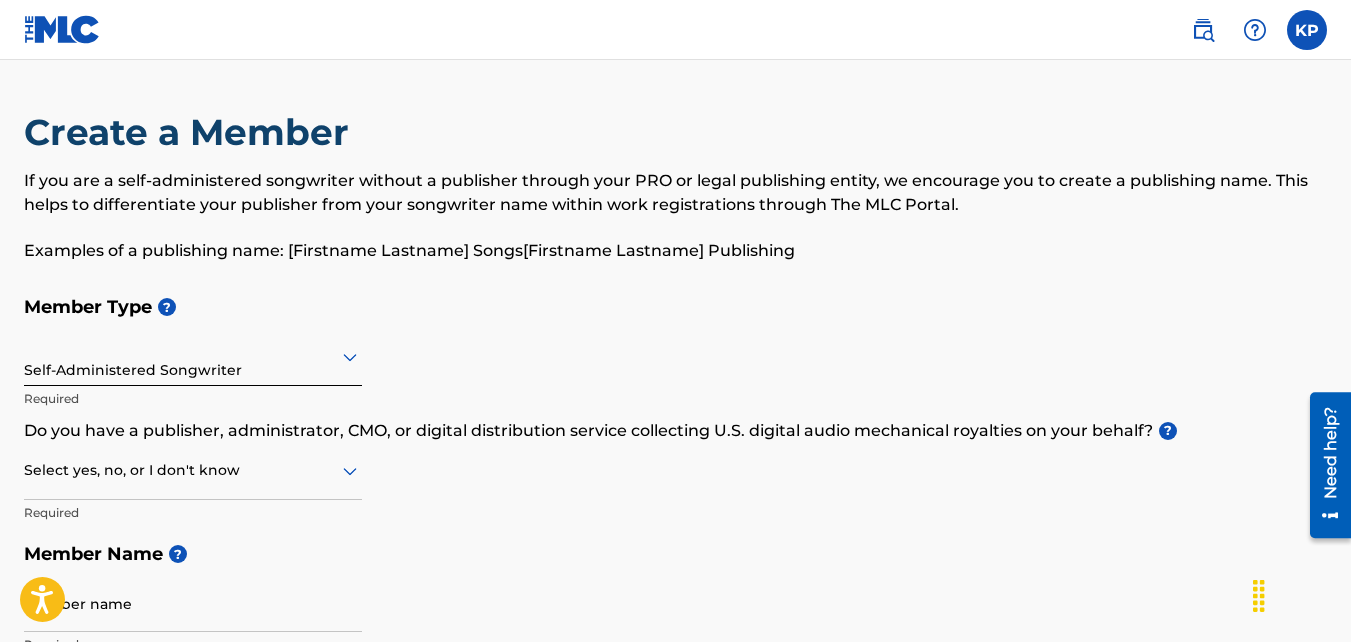 click at bounding box center [193, 470] 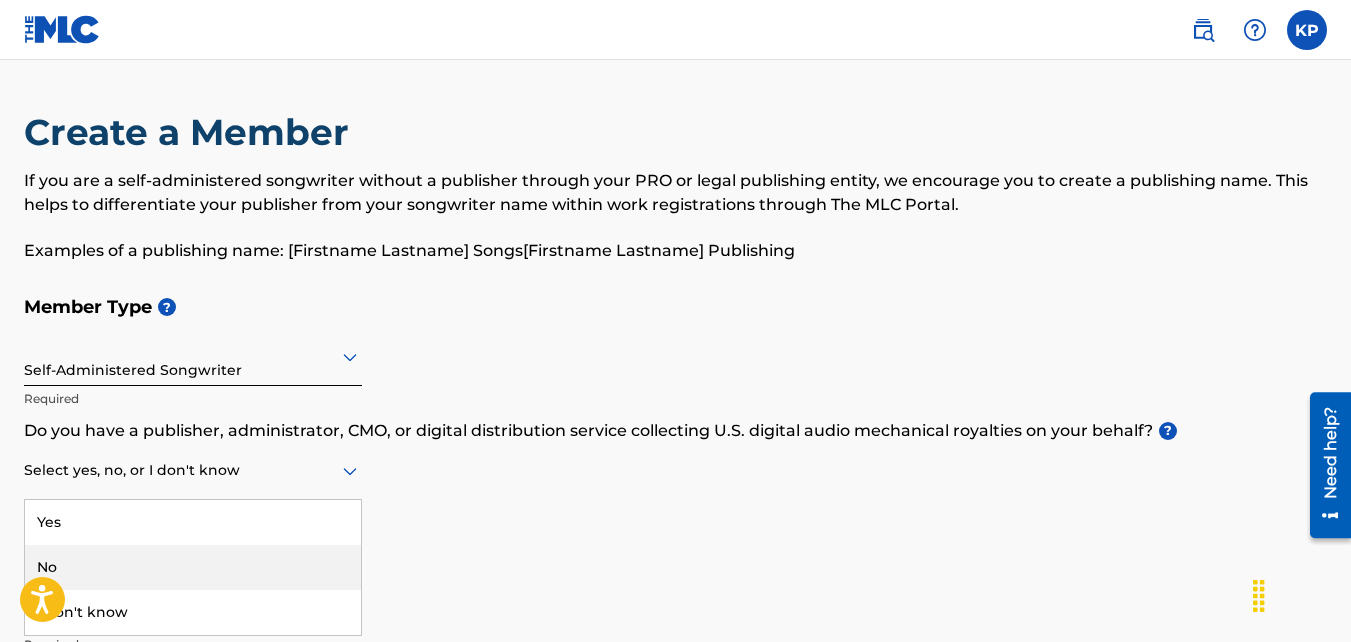 click on "No" at bounding box center (193, 567) 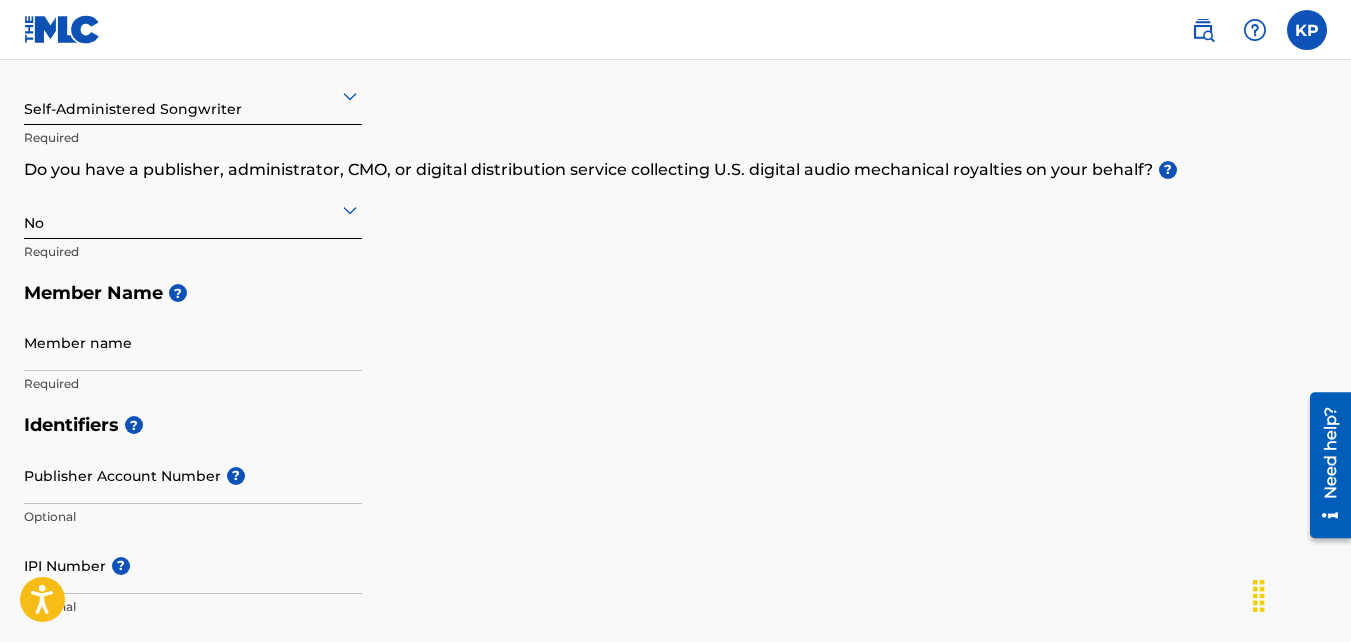 scroll, scrollTop: 355, scrollLeft: 0, axis: vertical 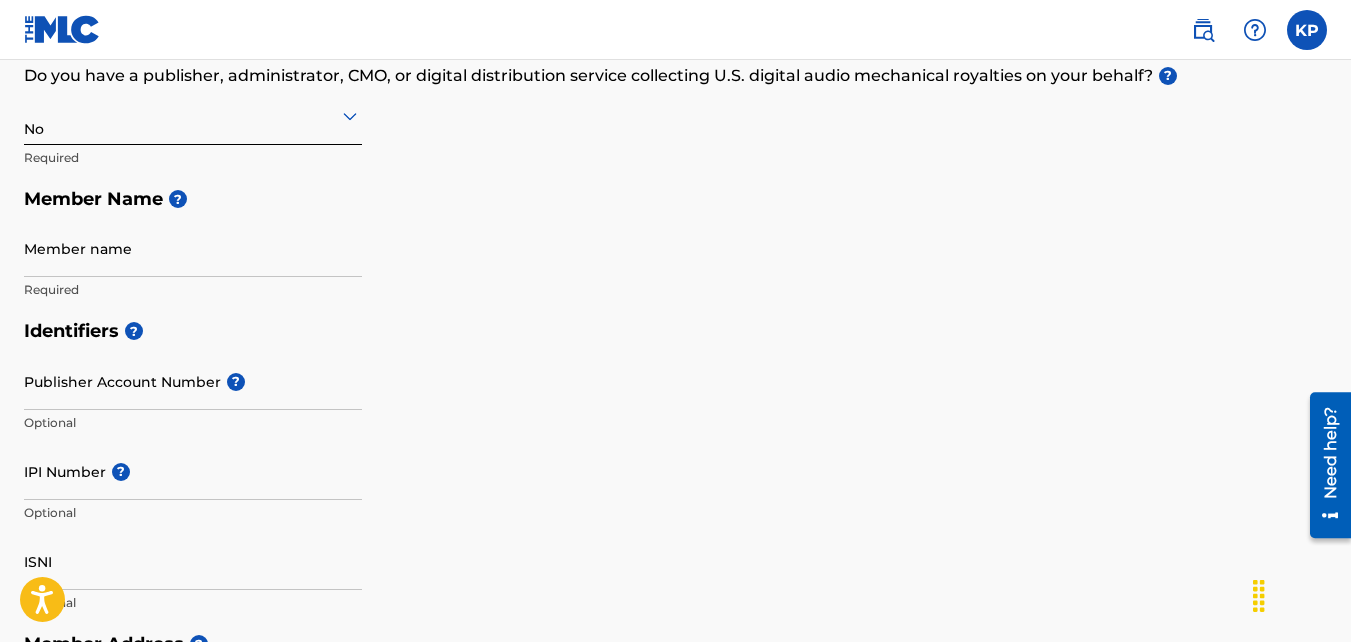 click on "Member name" at bounding box center [193, 248] 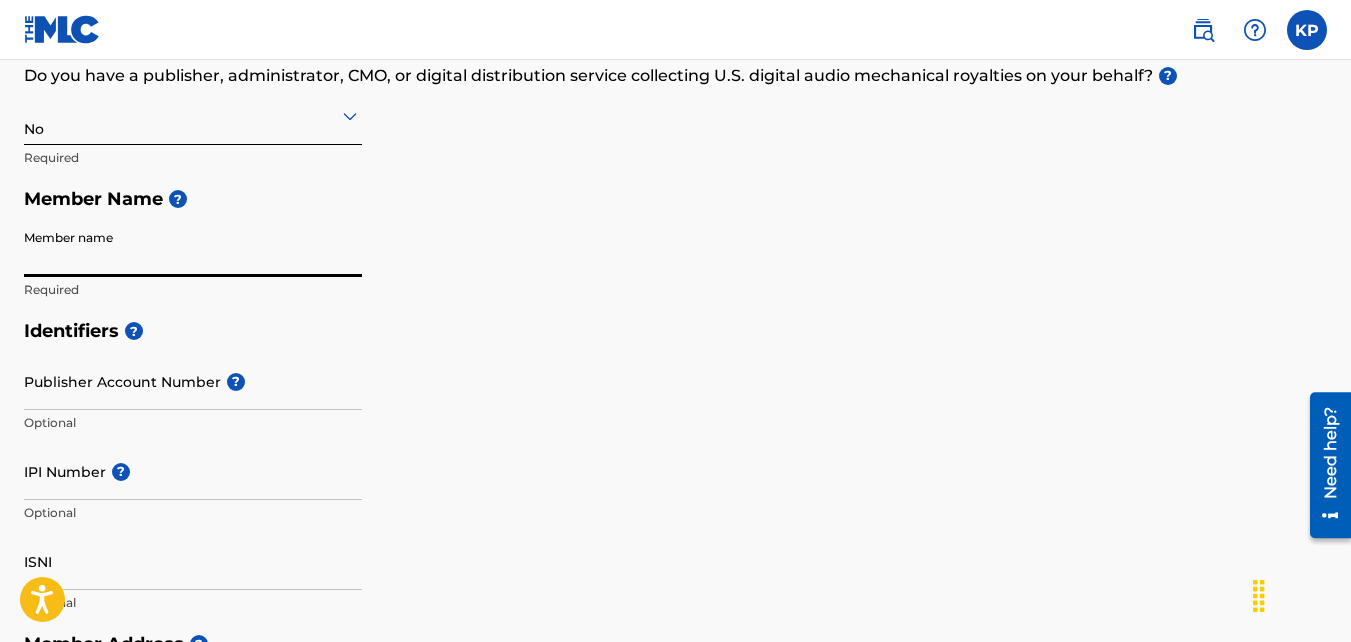 type on "[FIRST] [LAST]" 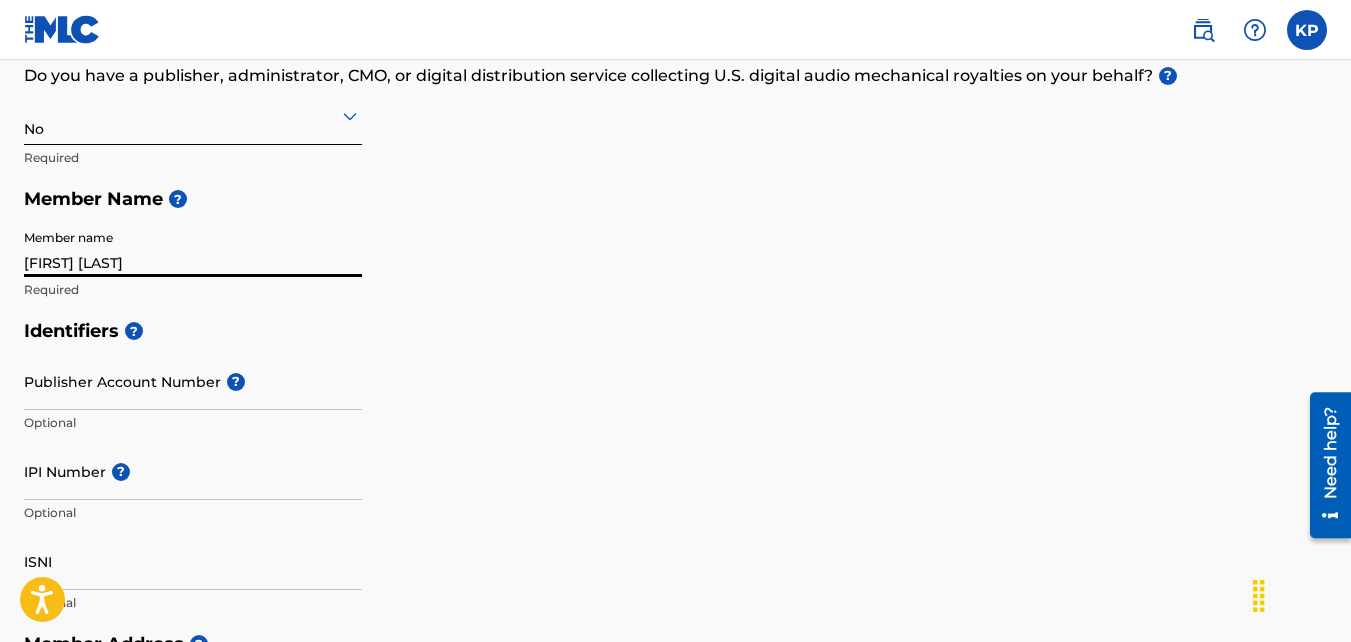type on "[NUMBER] [STREET]" 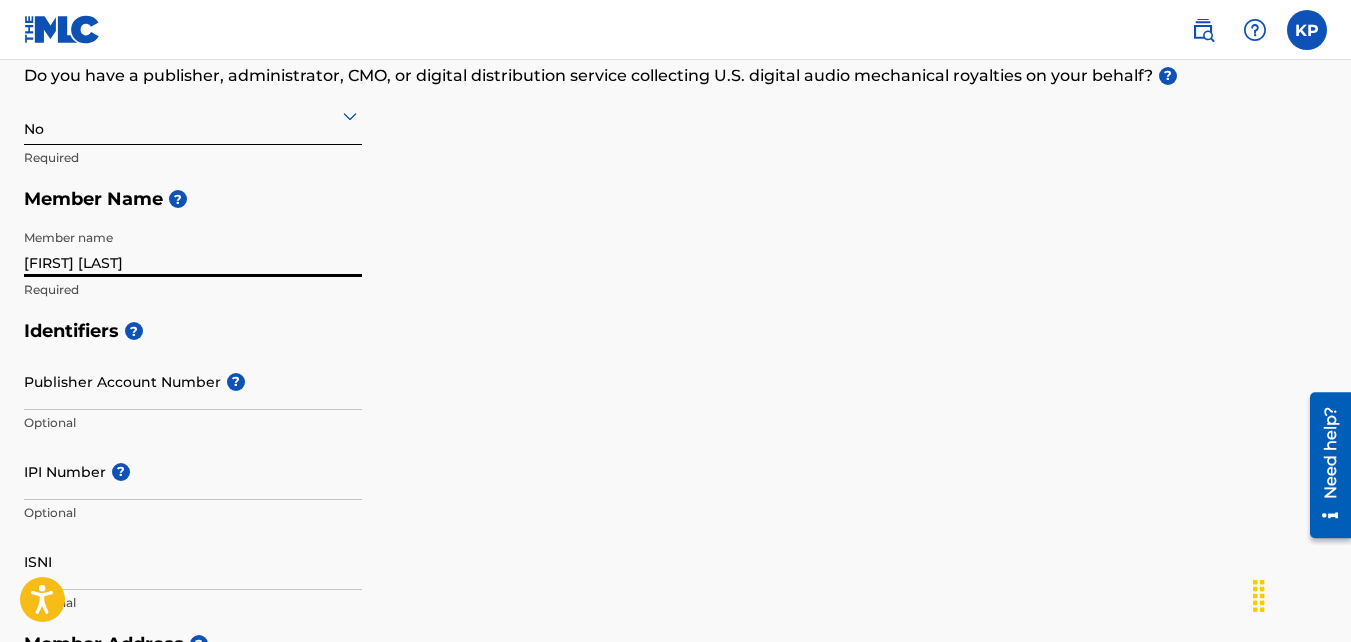 scroll, scrollTop: 1196, scrollLeft: 0, axis: vertical 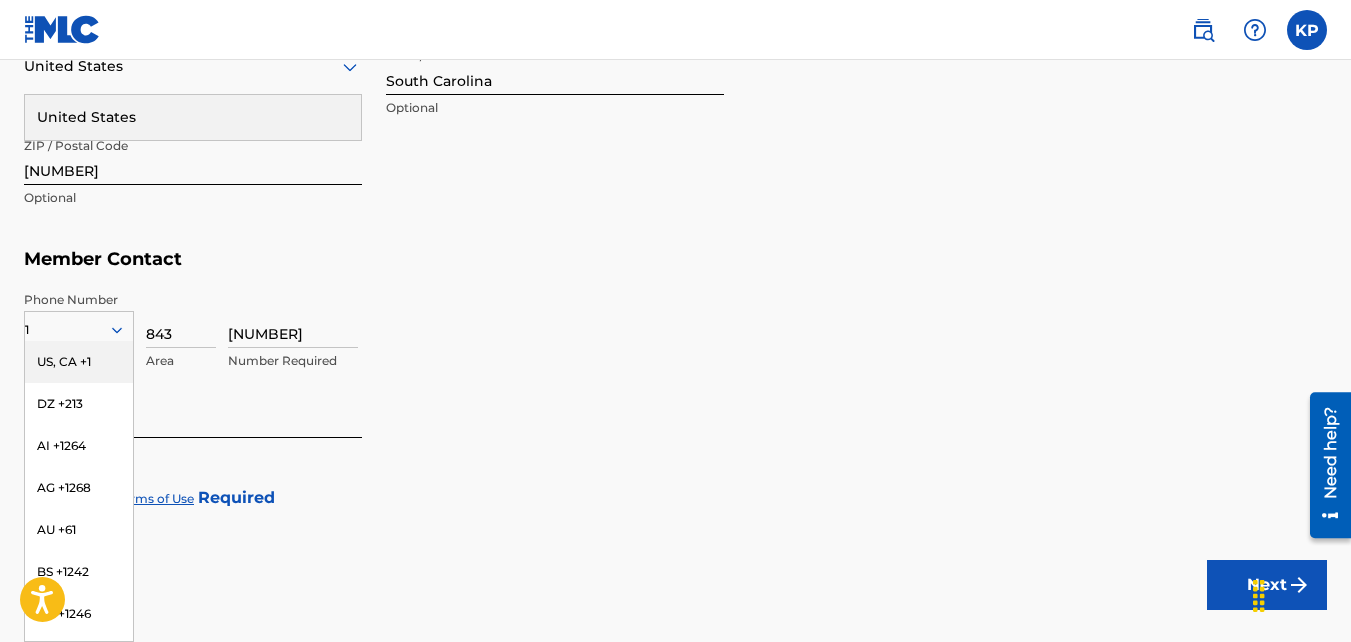 type on "[FIRST] [MIDDLE] [LAST]" 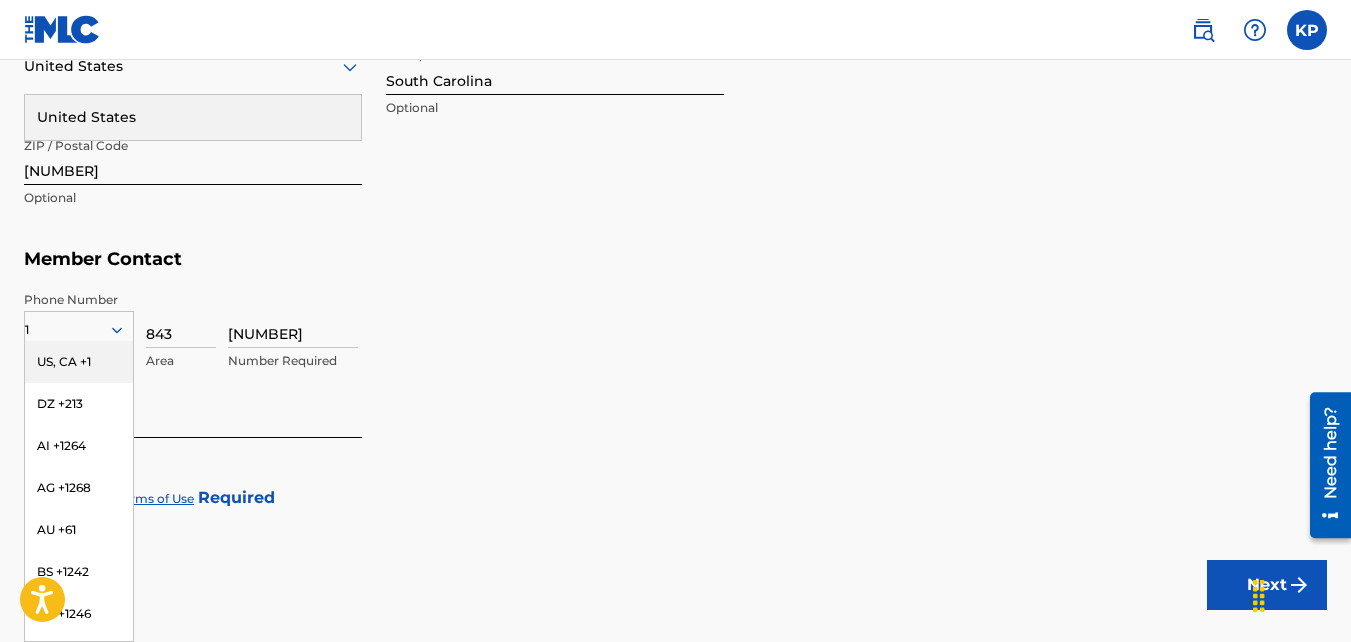 click on "Member Name [FIRST] [MIDDLE] [LAST] Identifiers Publisher Account Number Optional IPI Number Optional ISNI Optional Member Address Use my existing user account details Street Address [NUMBER] [STREET] Required Unit Number Optional Attention Optional City / Town [CITY] United States United States Required State / Province [STATE] Optional ZIP / Postal Code [POSTAL_CODE] Optional Member Contact Phone Number 1 US, CA +1 DZ +213 AI +1264 AG +1268 AU +61 BS +1242 BB +1246 BZ +501 BM +1441 BO +591 KY +1345 DM +1767 DO +1809 ER +291 ET +251 GA +241 LB +961 LR +231 LY +218 MG +261 FM +691 ME, RS +381 MS +1664 MA, EH +212 NL +31 PE +51 PT +351 KN +1869 LC +1758 VC +1784 SN +221 SK +421 CH +41 TT +1868 TN +216 TC +1649 AE +971 VG +1284 843" at bounding box center [675, -200] 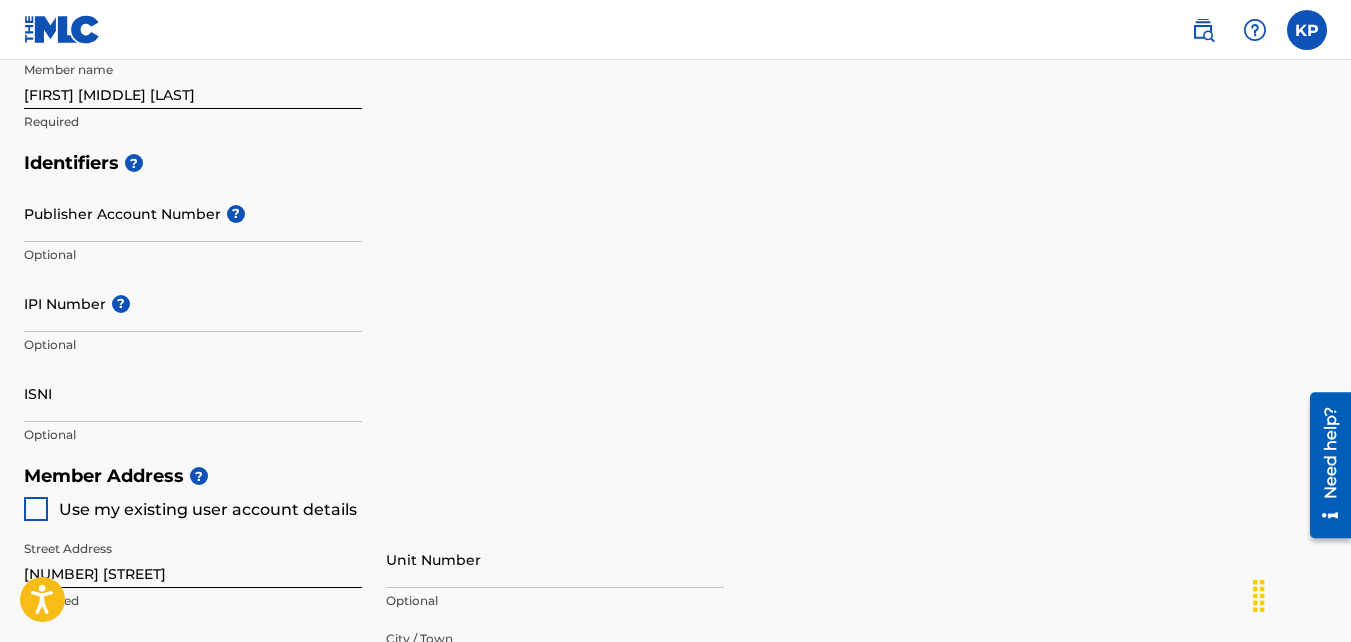 scroll, scrollTop: 450, scrollLeft: 0, axis: vertical 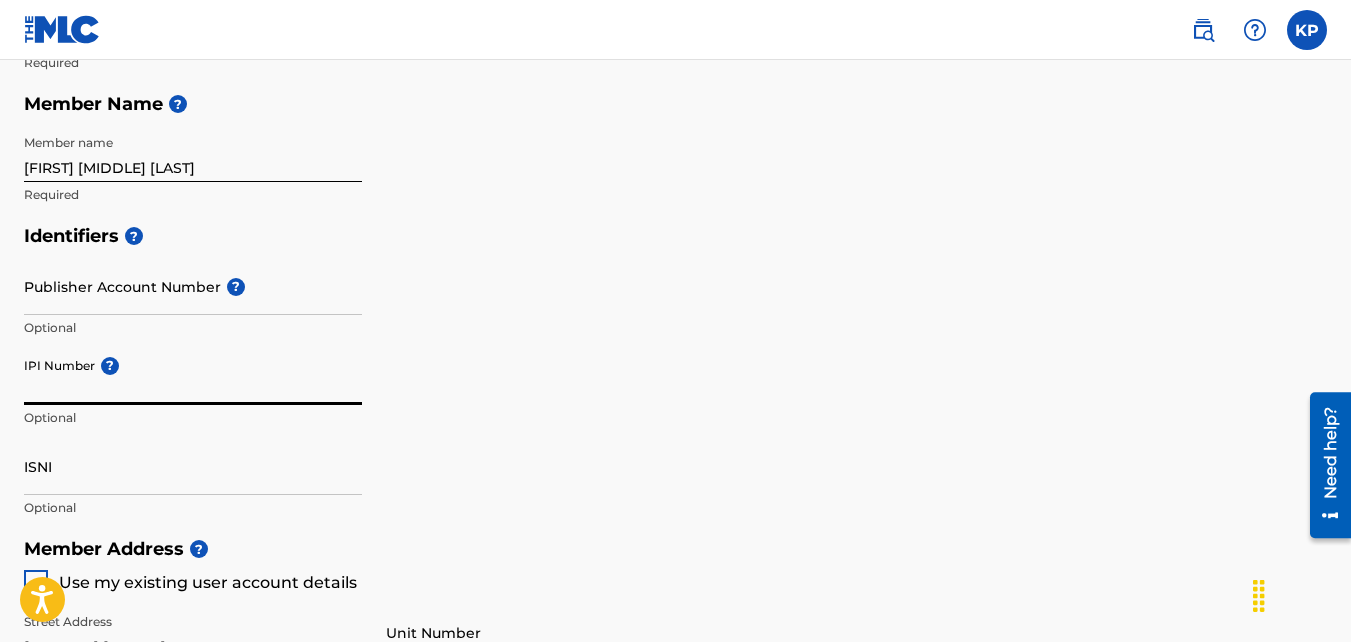 click on "IPI Number ?" at bounding box center [193, 376] 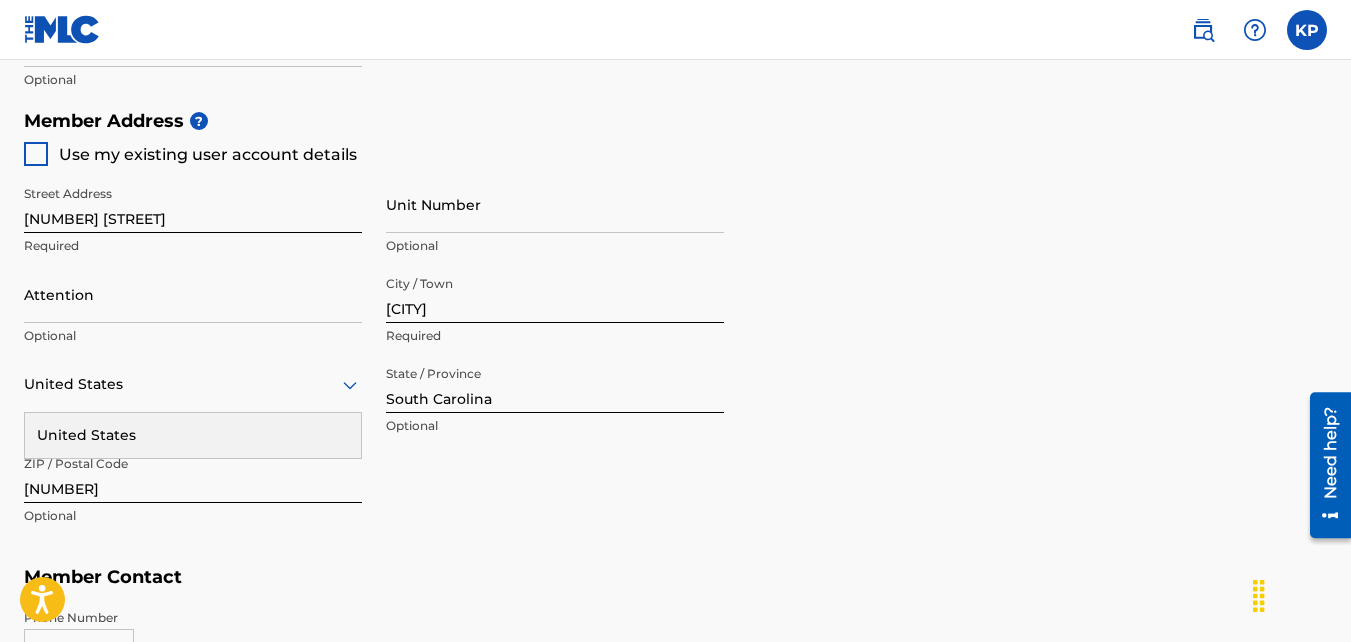 scroll, scrollTop: 869, scrollLeft: 0, axis: vertical 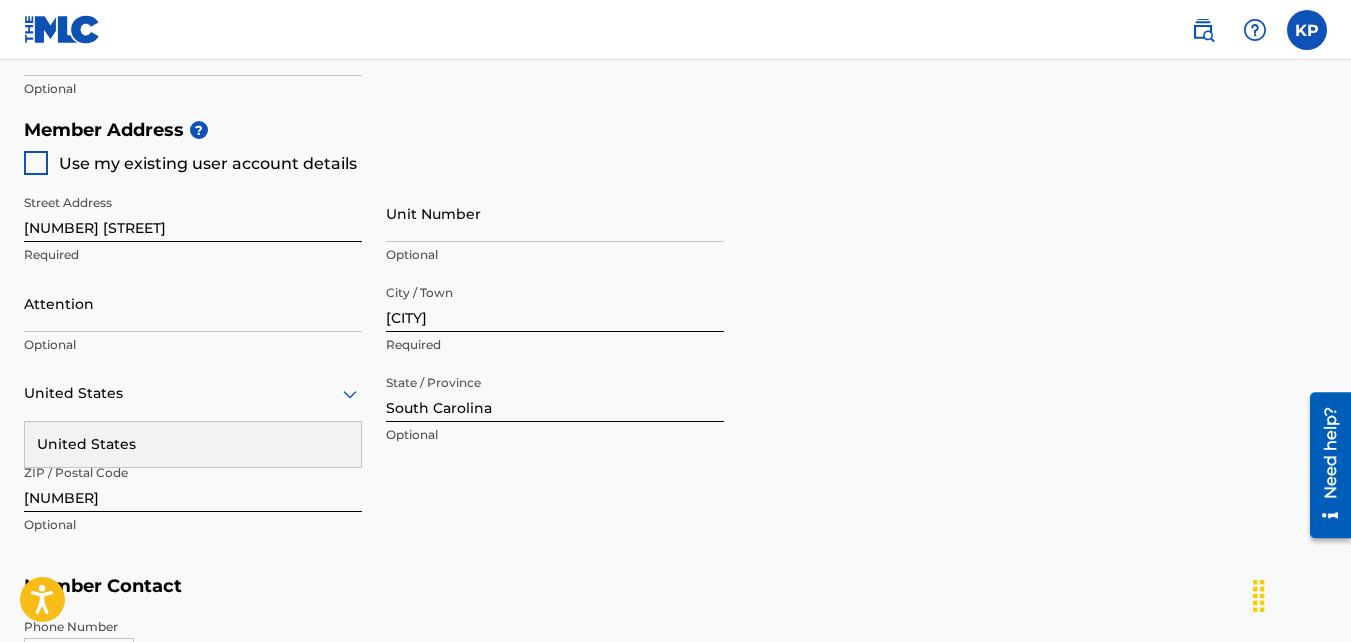type on "[NUMBER]" 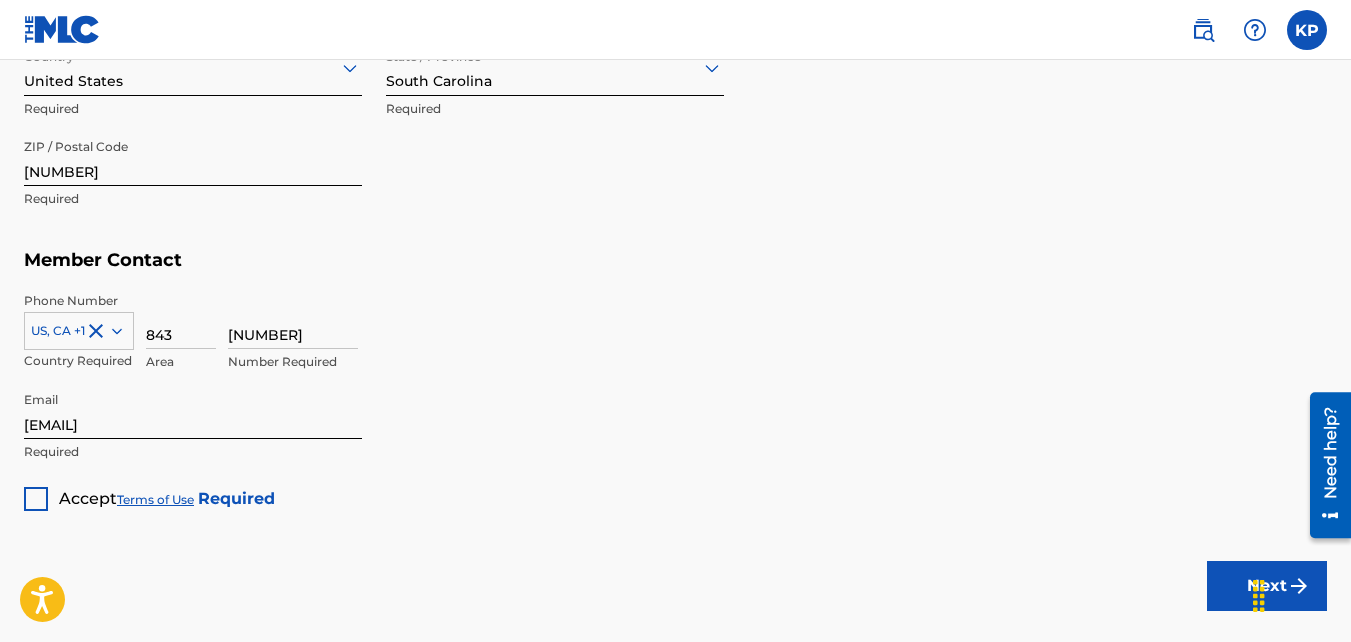scroll, scrollTop: 1310, scrollLeft: 0, axis: vertical 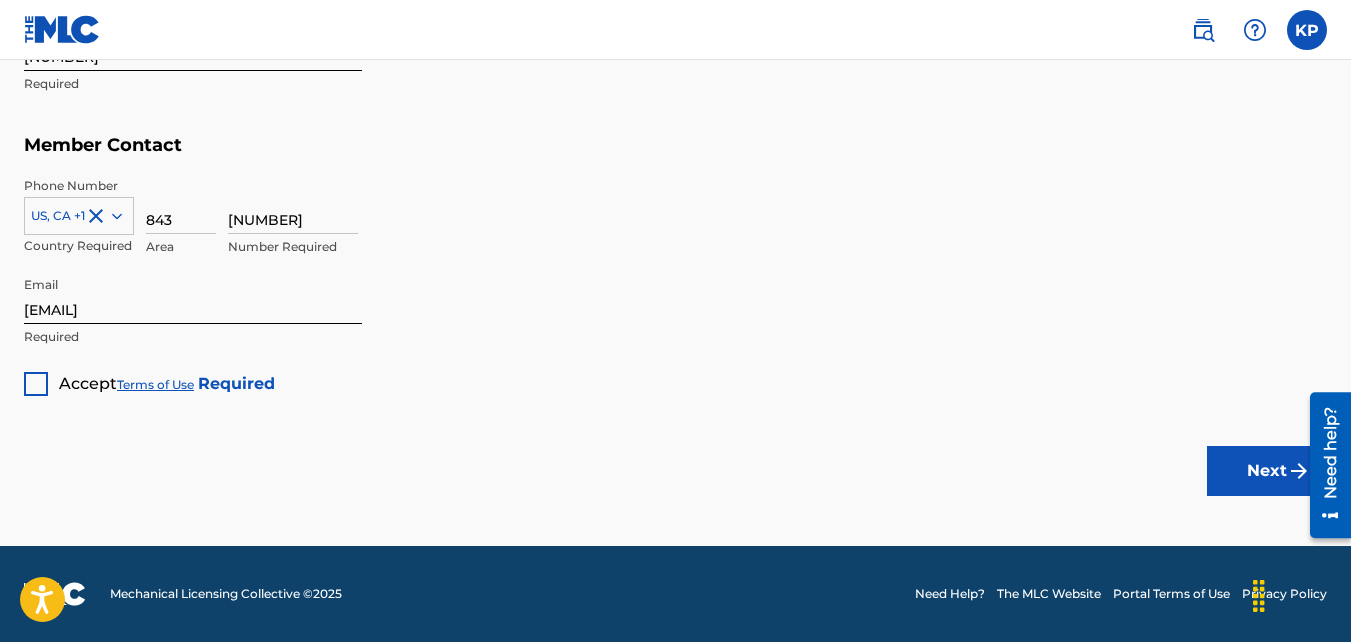 click at bounding box center (36, 384) 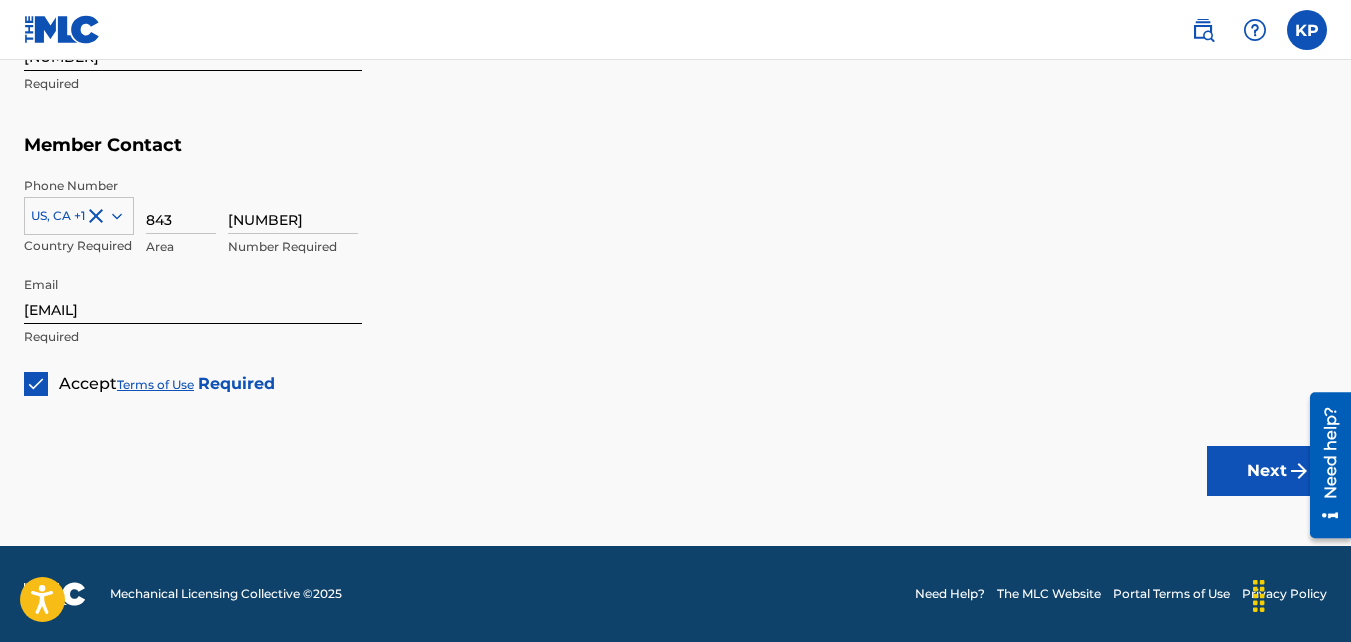 click on "Next" at bounding box center [1267, 471] 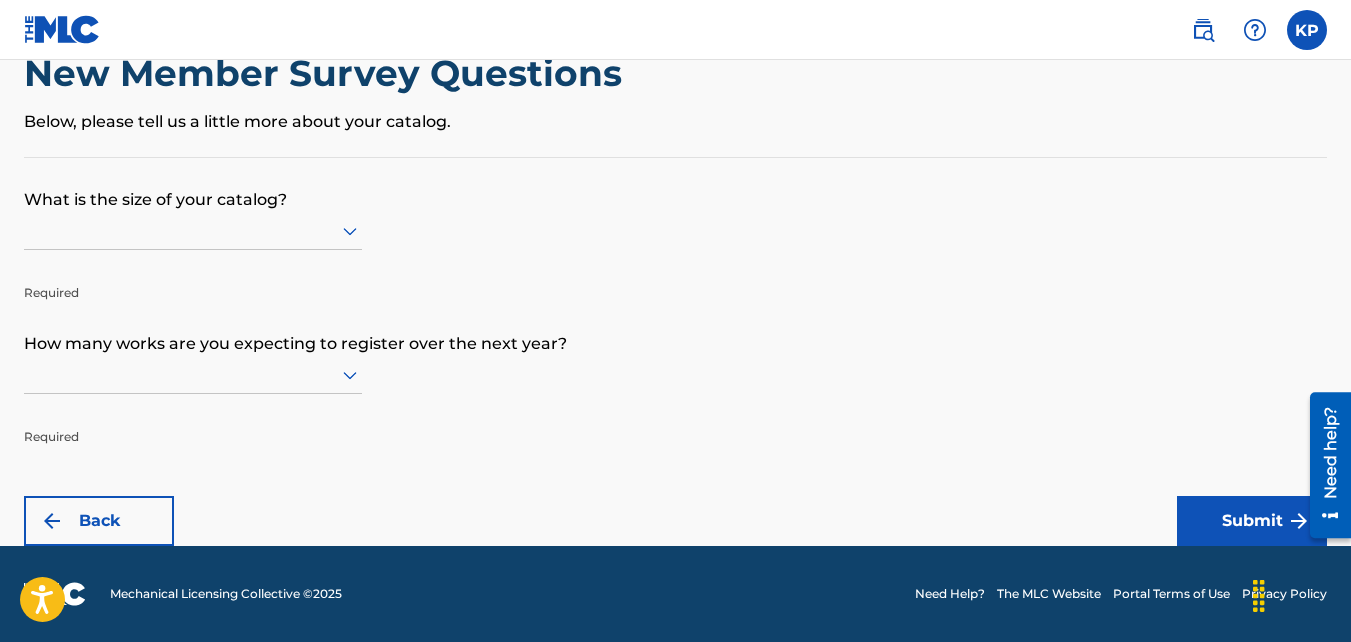 scroll, scrollTop: 0, scrollLeft: 0, axis: both 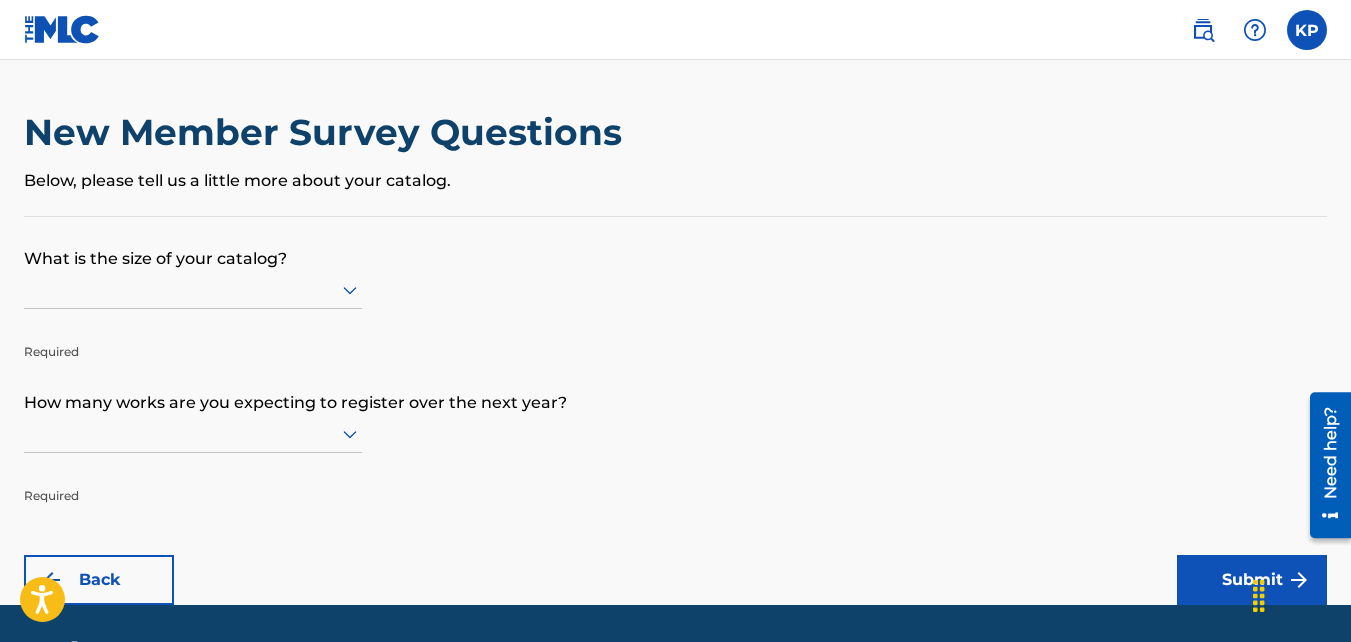 click at bounding box center (193, 289) 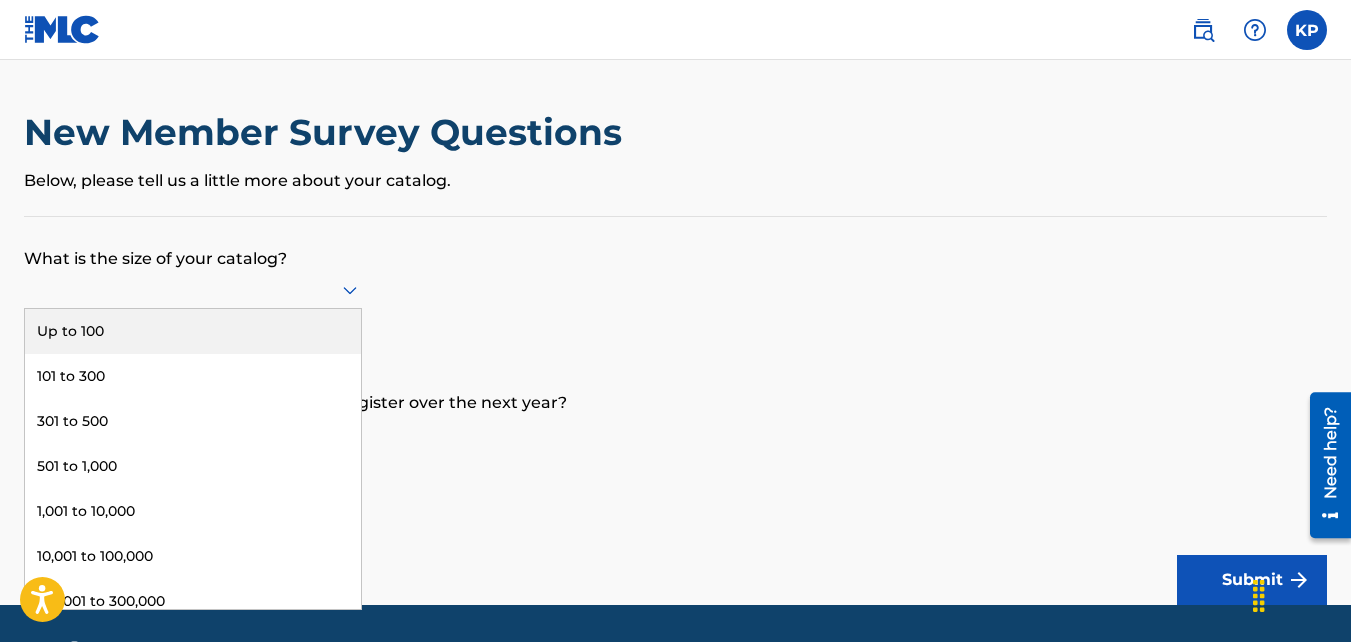 click on "Up to 100" at bounding box center [193, 331] 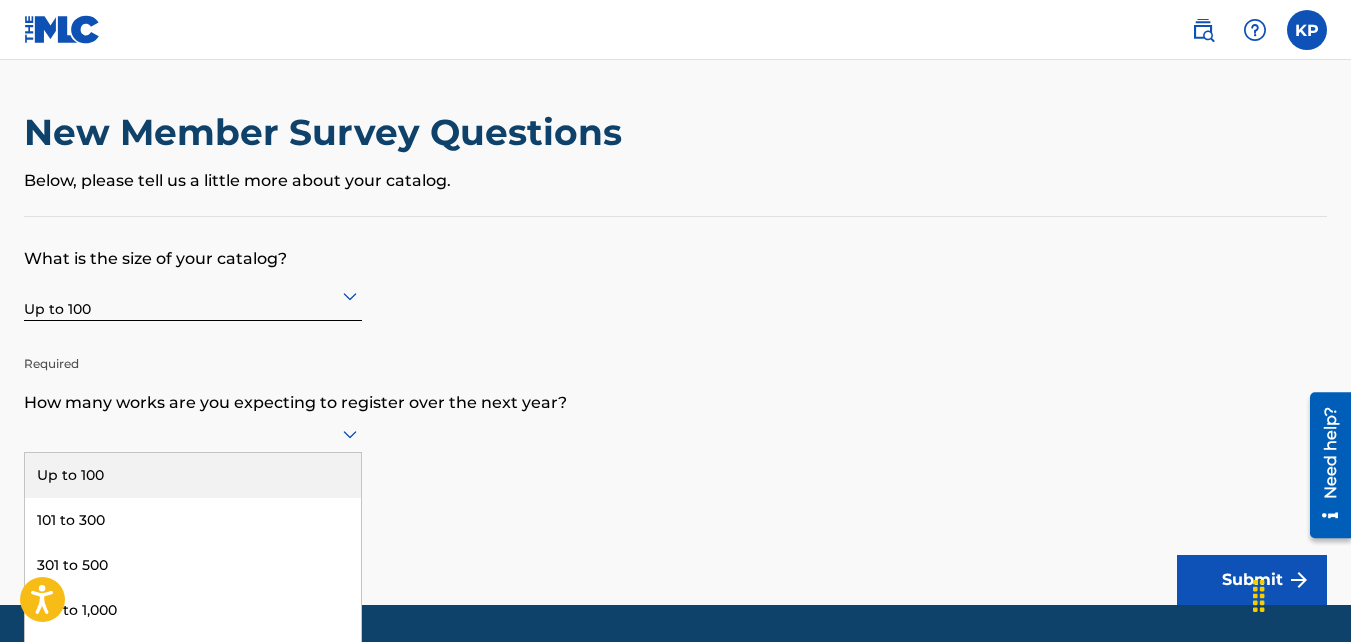 click on "9 results available. Use Up and Down to choose options, press Enter to select the currently focused option, press Escape to exit the menu, press Tab to select the option and exit the menu. Up to 100 101 to 300 301 to 500 501 to 1,000 1,001 to 10,000 10,001 to 100,000 100,001 to 300,000 301,000 to 500,000 Over 500,000" at bounding box center [193, 434] 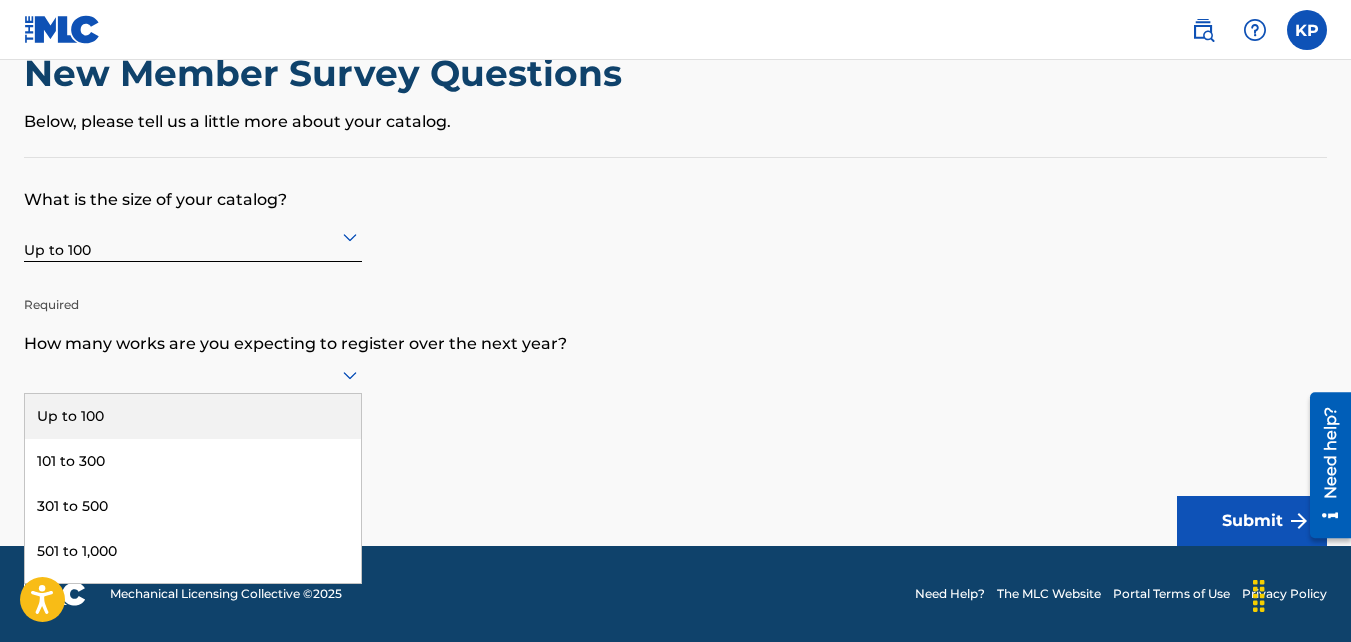 click on "Up to 100" at bounding box center (193, 416) 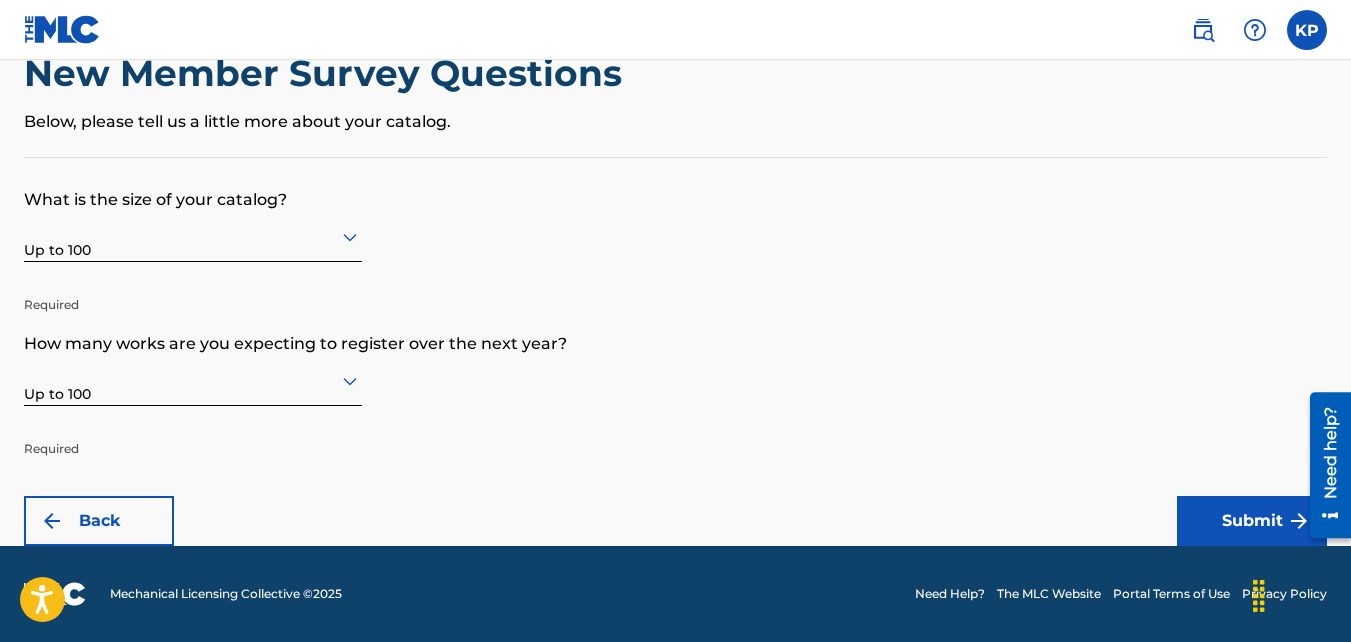 click on "Submit" at bounding box center (1252, 521) 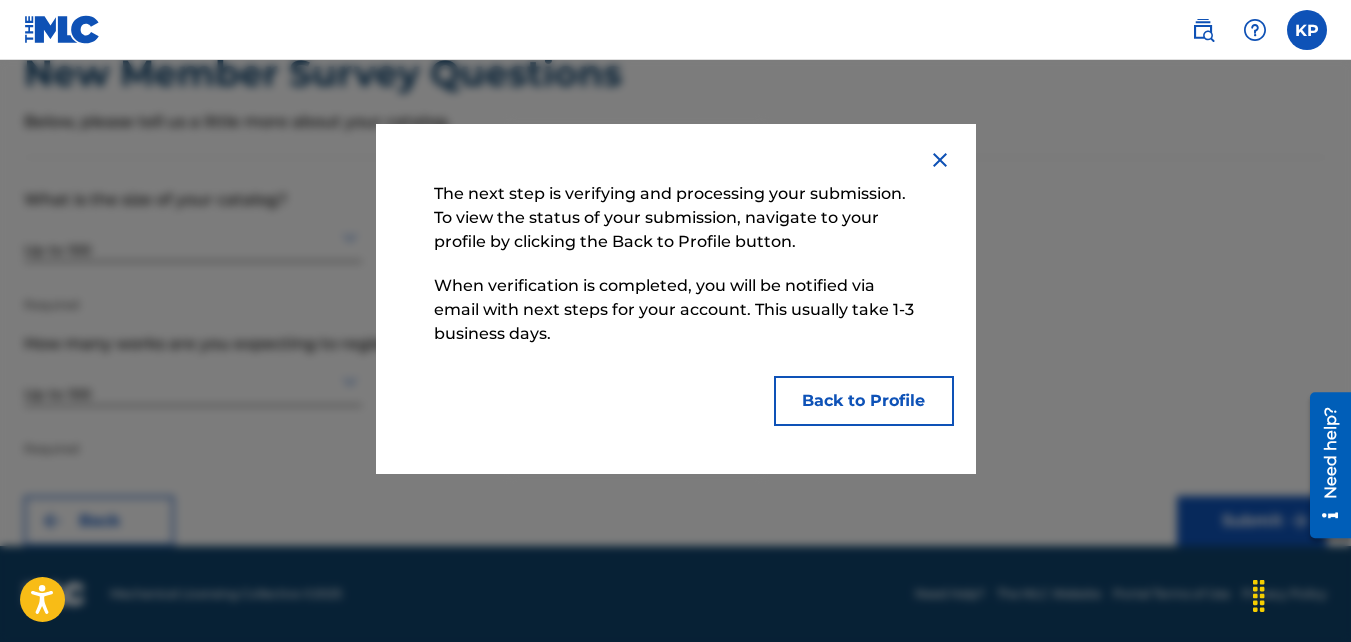 click on "Back to Profile" at bounding box center [864, 401] 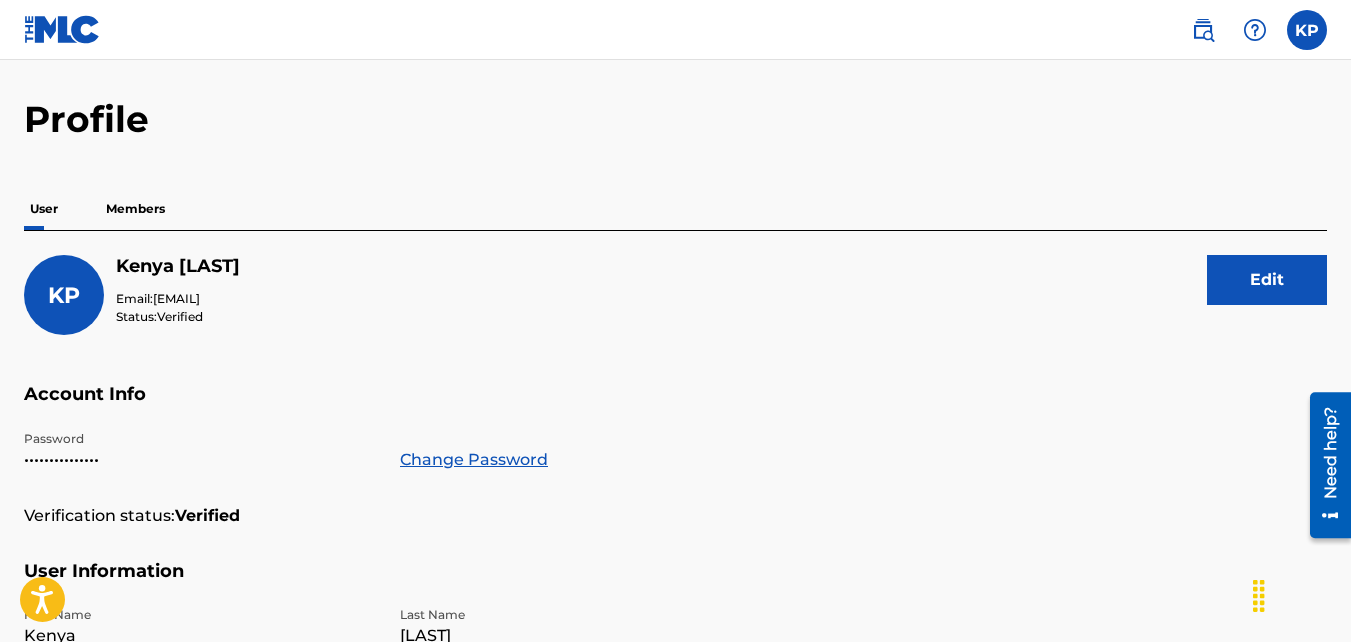 scroll, scrollTop: 0, scrollLeft: 0, axis: both 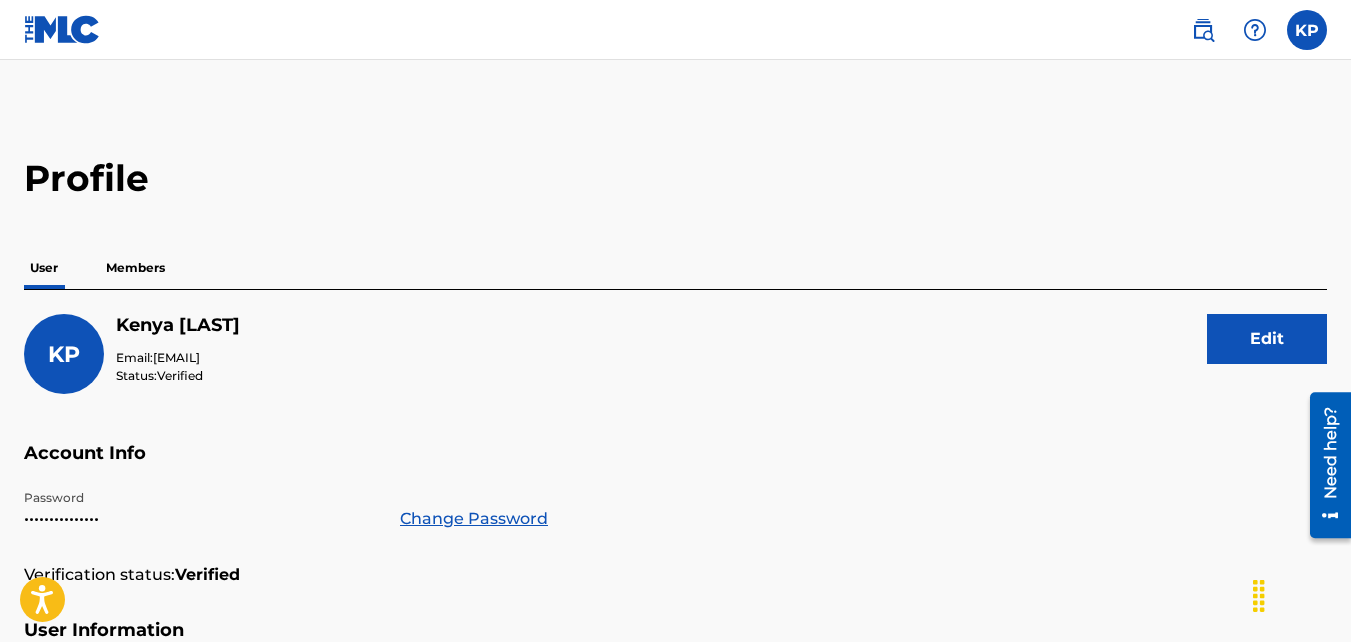 click at bounding box center (1307, 30) 